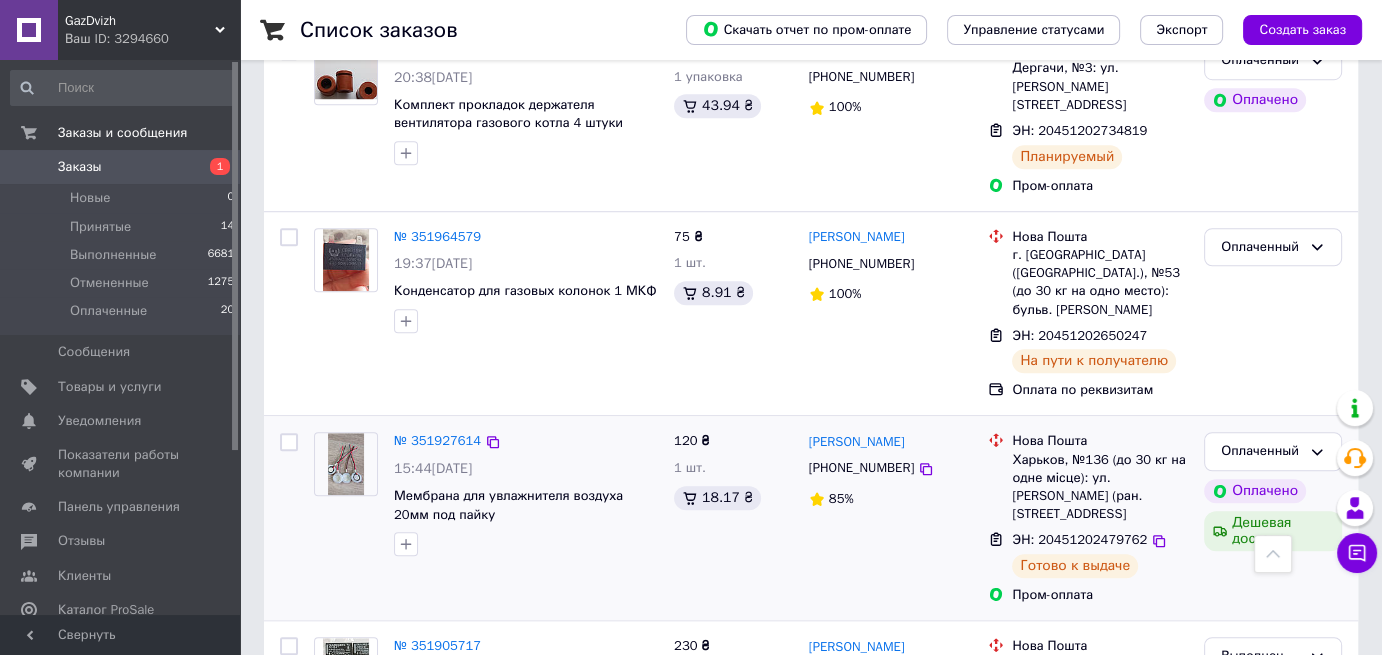 scroll, scrollTop: 1618, scrollLeft: 0, axis: vertical 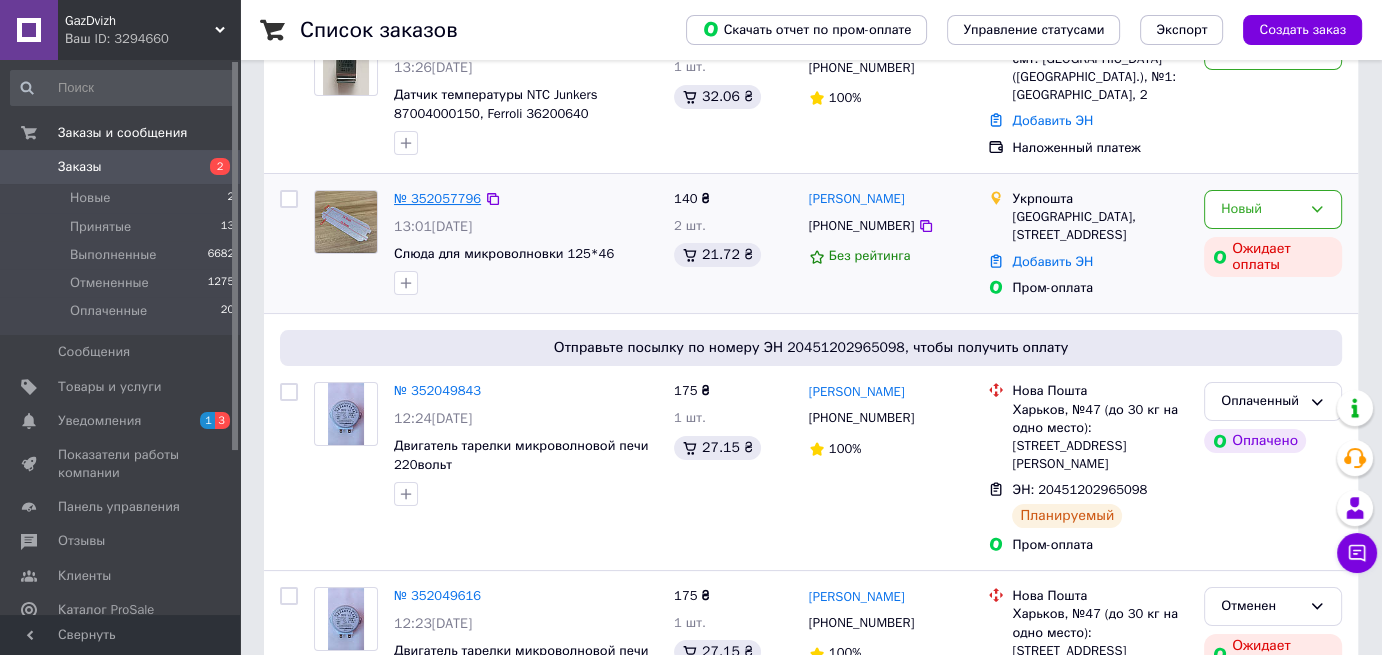 click on "№ 352057796" at bounding box center [437, 198] 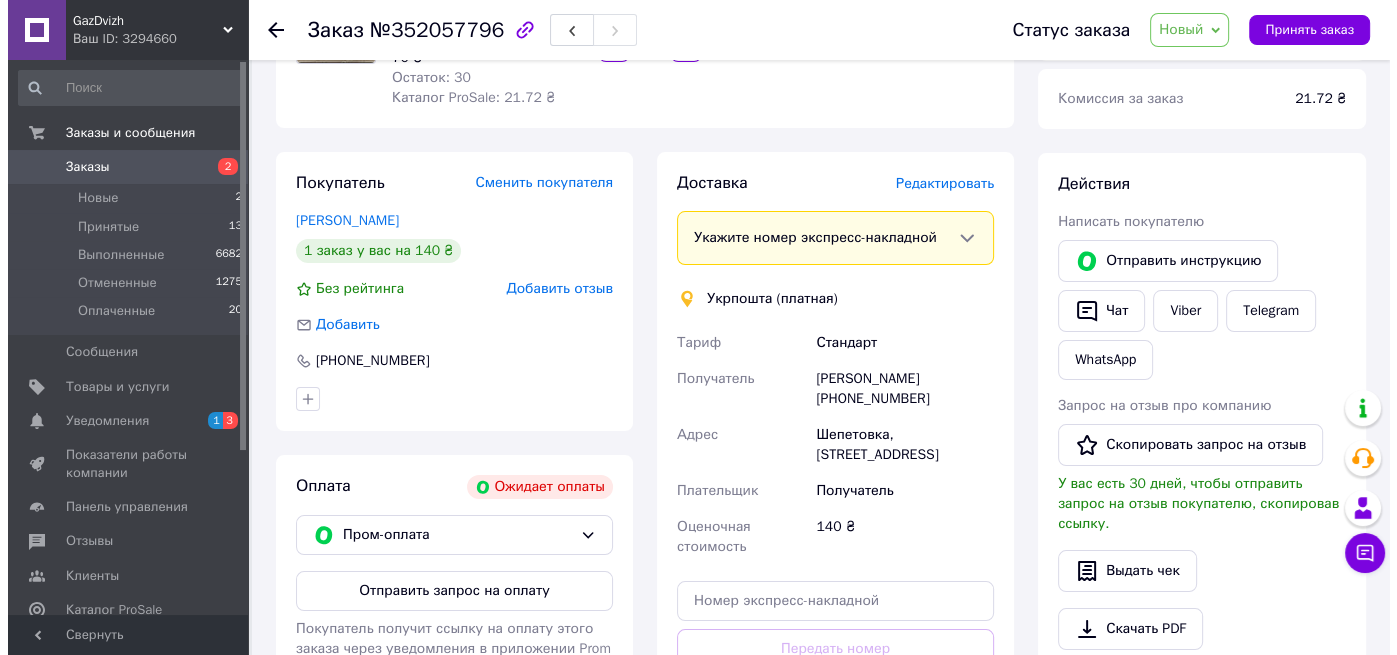 scroll, scrollTop: 300, scrollLeft: 0, axis: vertical 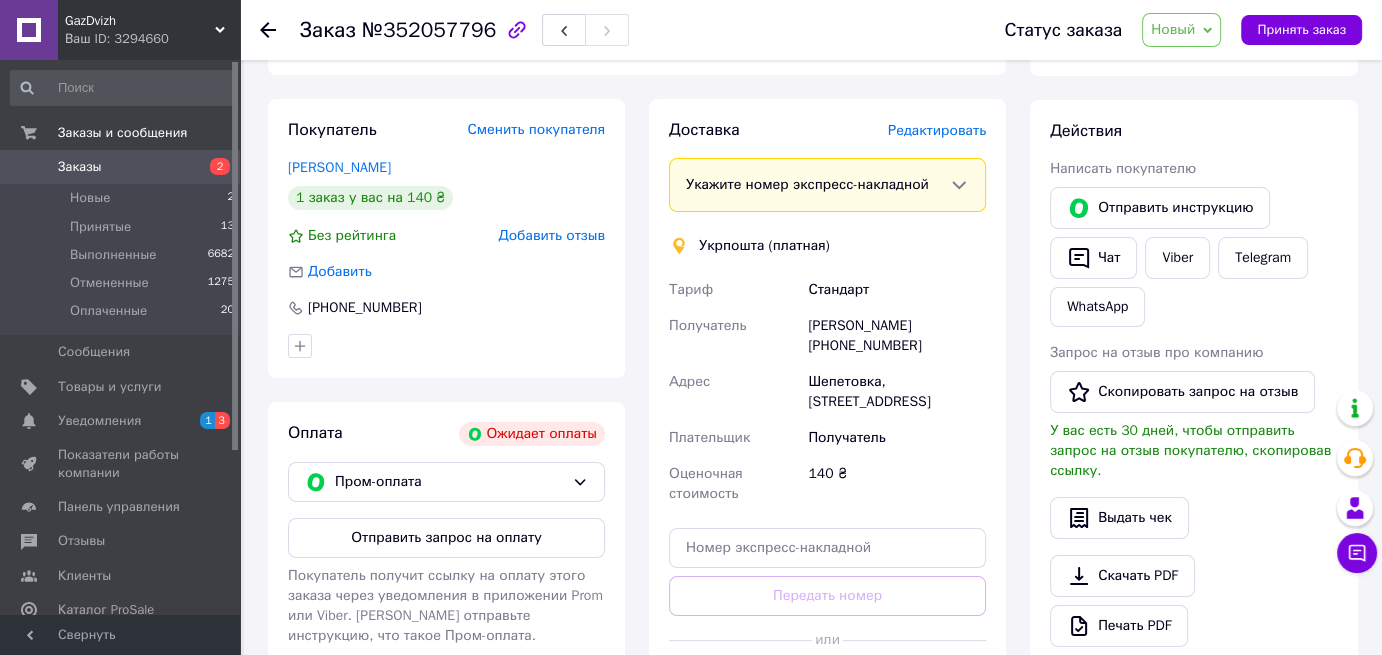 click on "Редактировать" at bounding box center (937, 130) 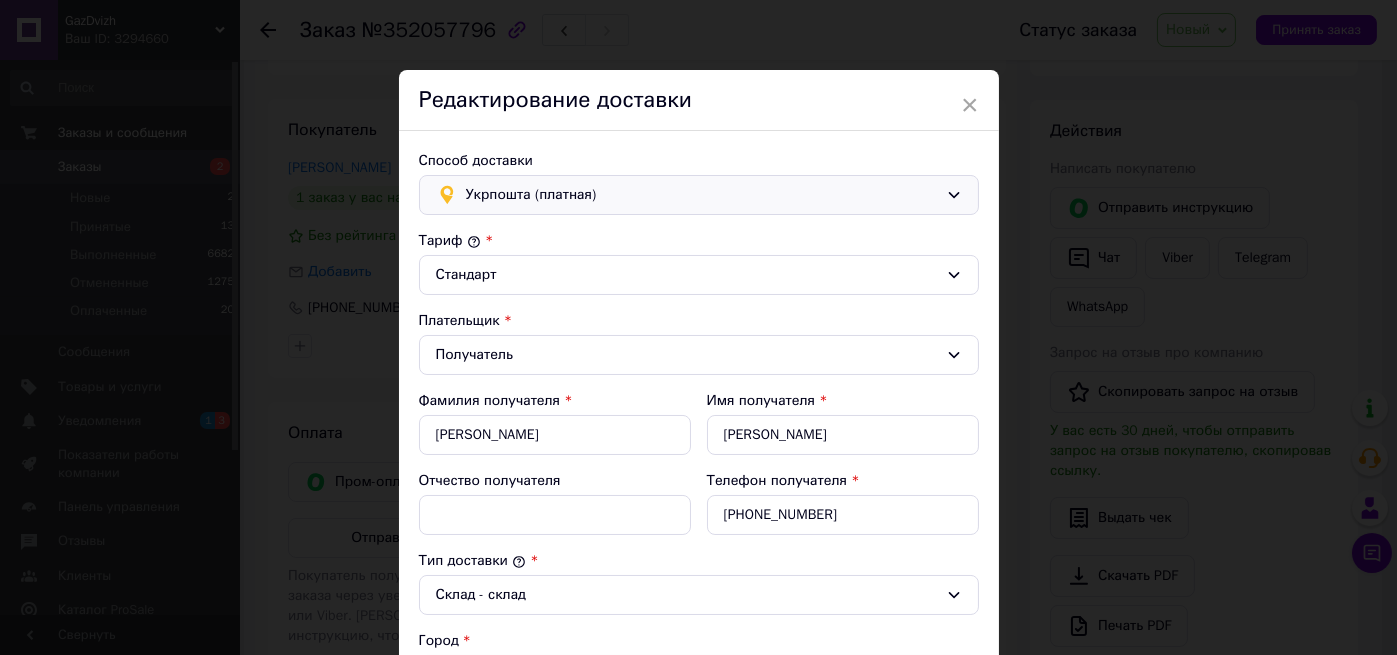 click 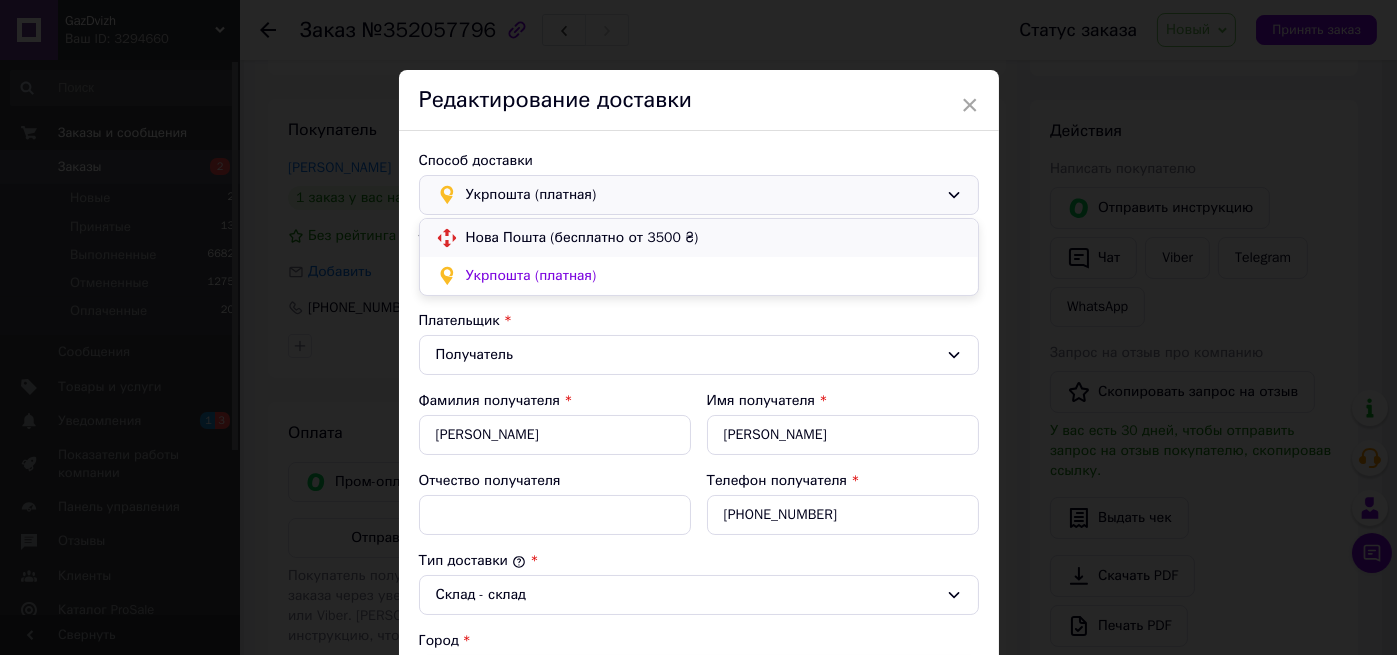 click on "Нова Пошта (бесплатно от 3500 ₴)" at bounding box center [714, 238] 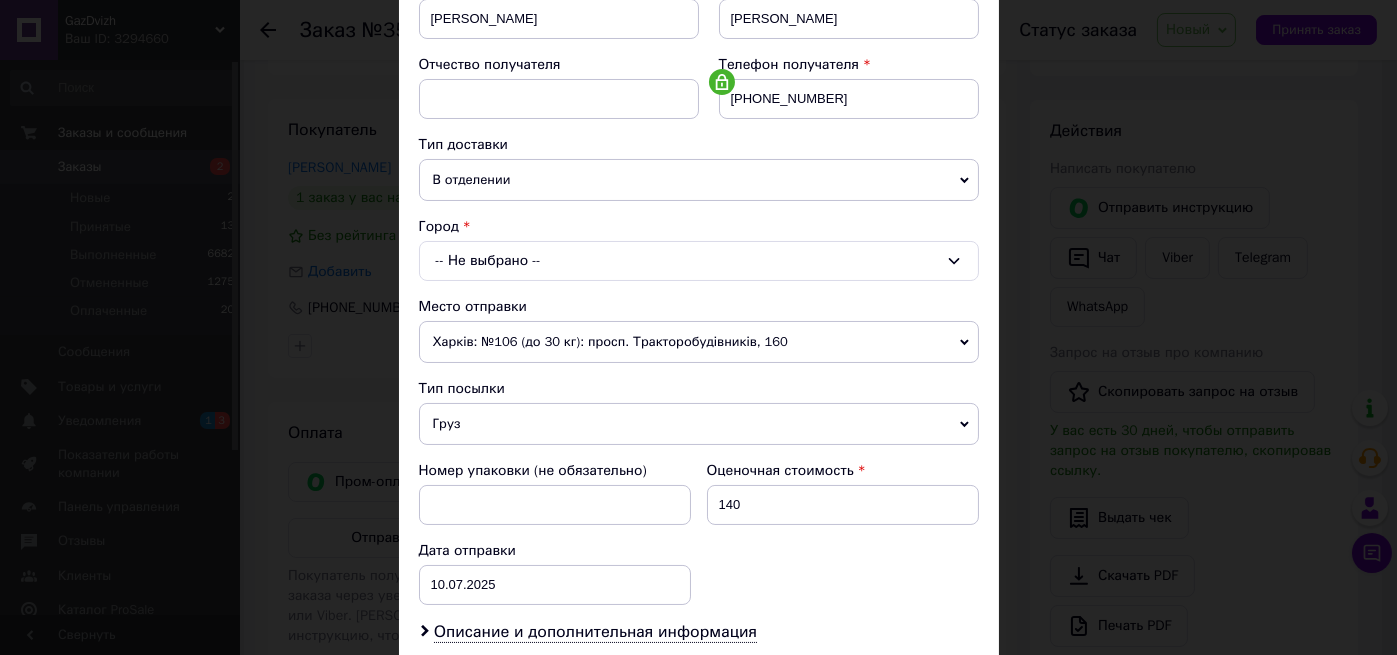 scroll, scrollTop: 400, scrollLeft: 0, axis: vertical 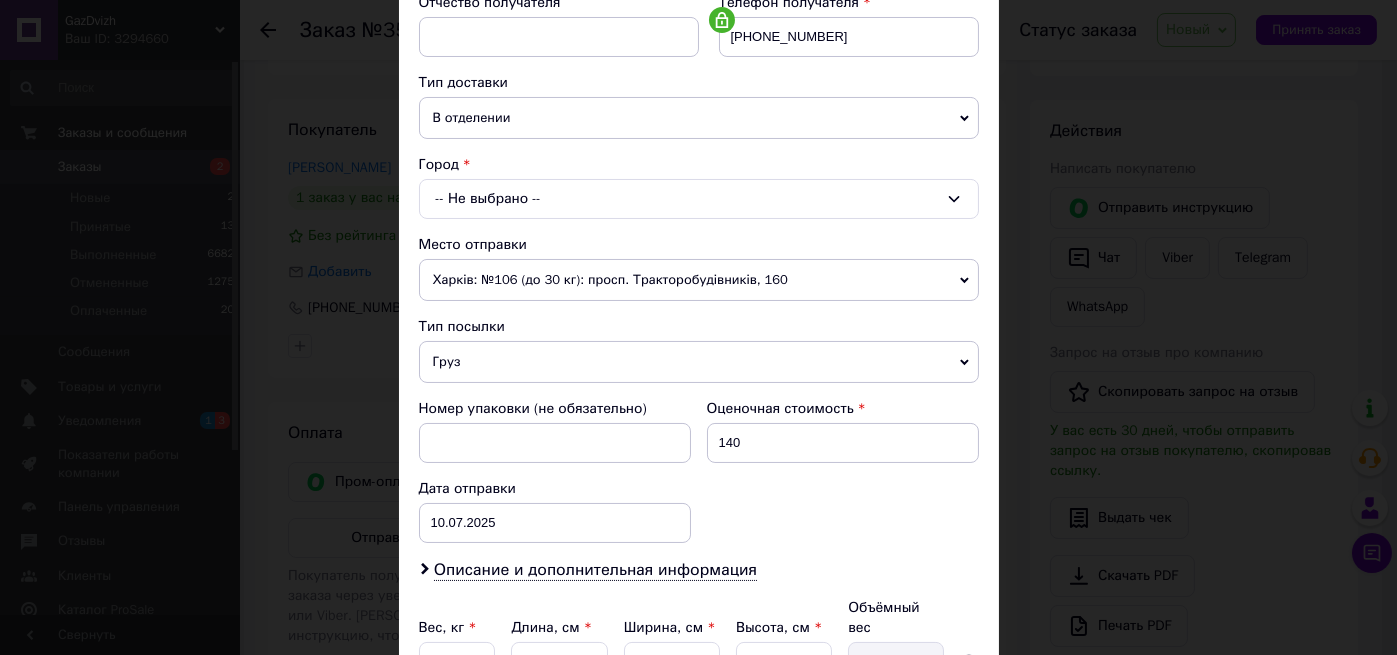 click 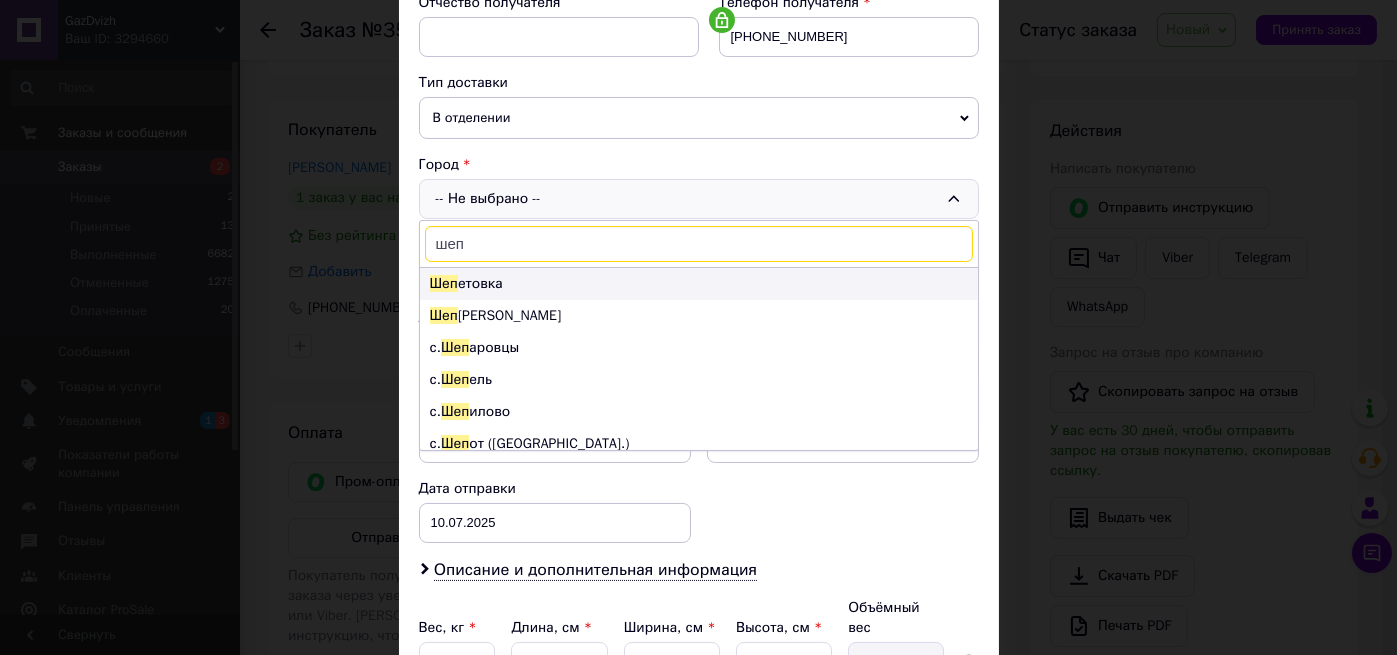 type on "шеп" 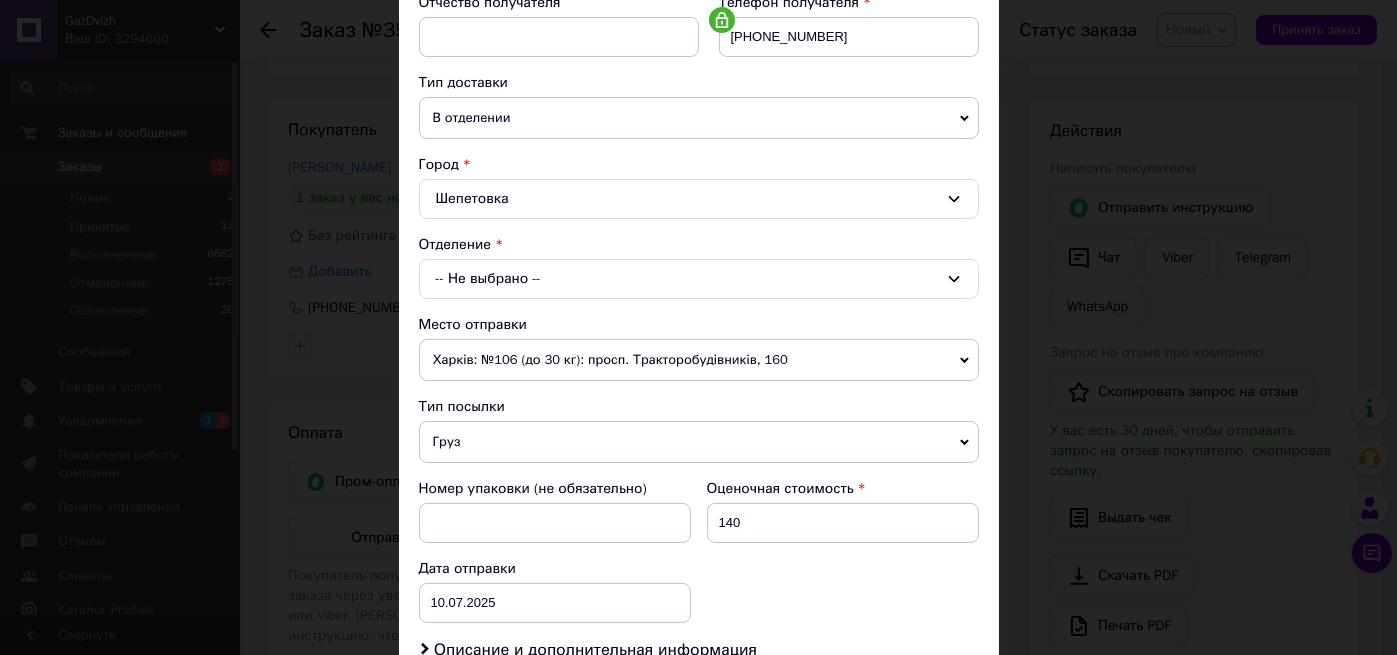 click 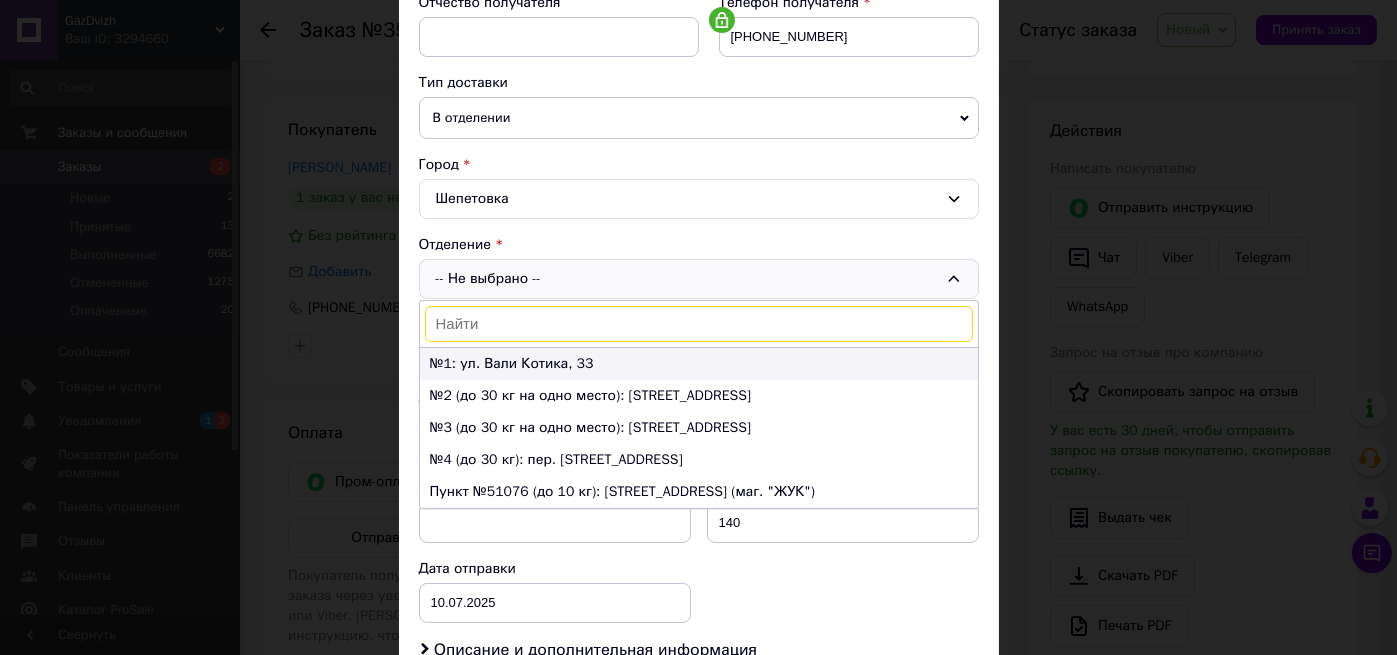 click on "№1: ул. Вали Котика, 33" at bounding box center [699, 364] 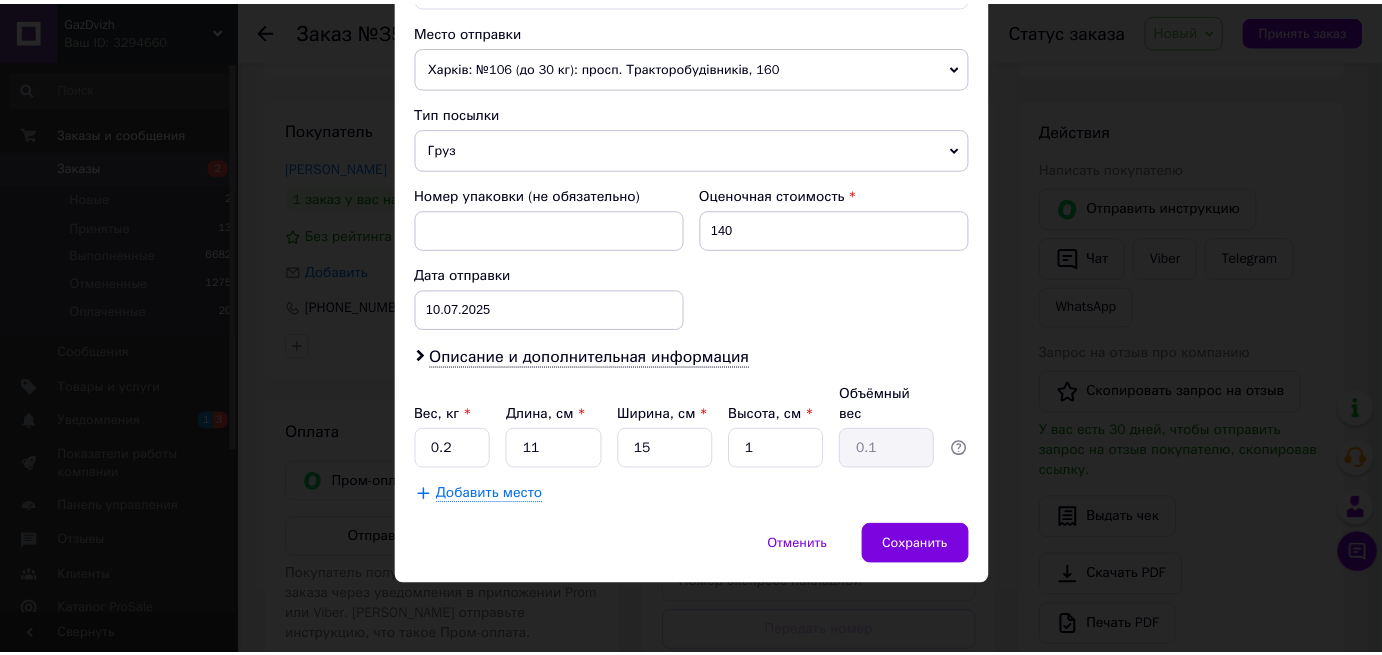 scroll, scrollTop: 800, scrollLeft: 0, axis: vertical 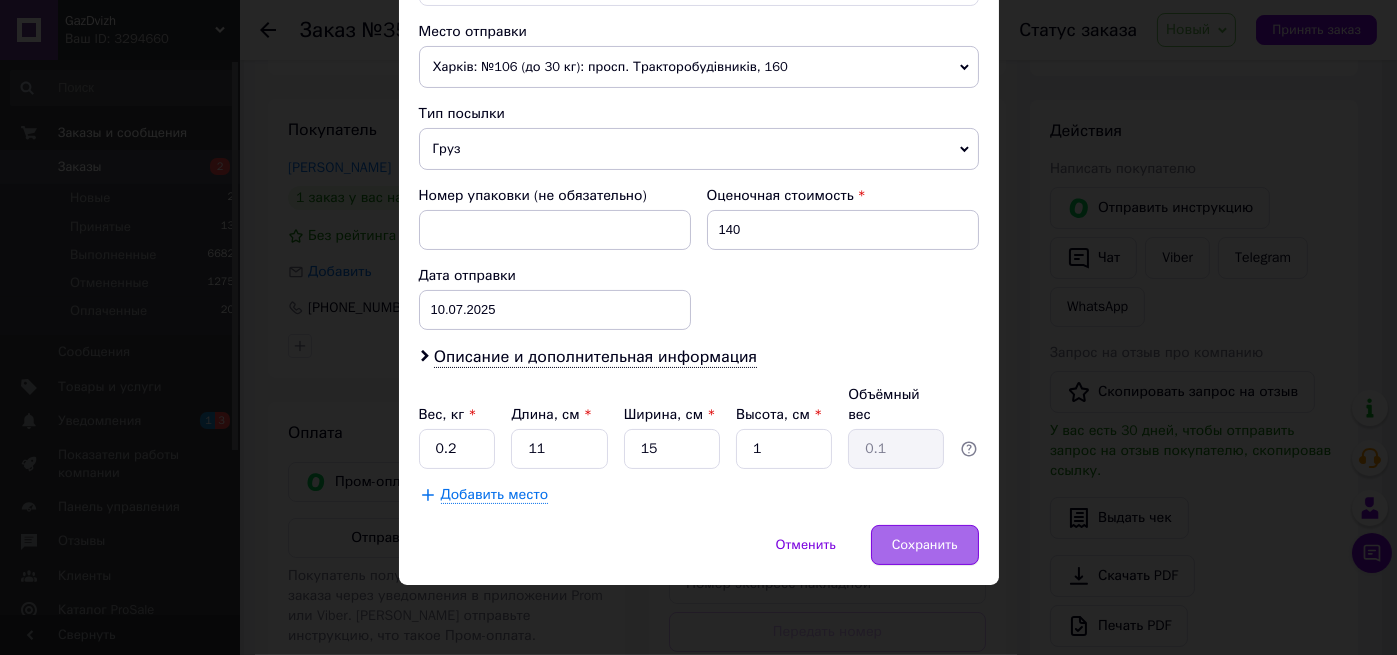 click on "Сохранить" at bounding box center [925, 545] 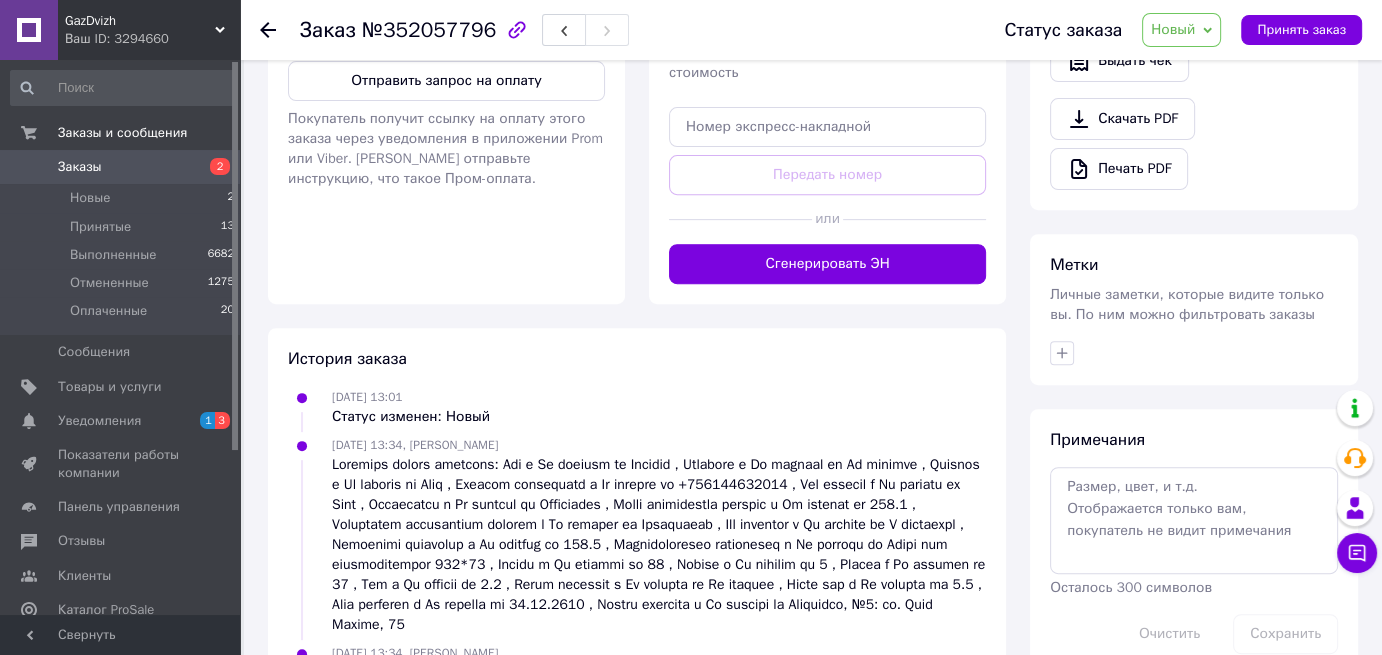 scroll, scrollTop: 700, scrollLeft: 0, axis: vertical 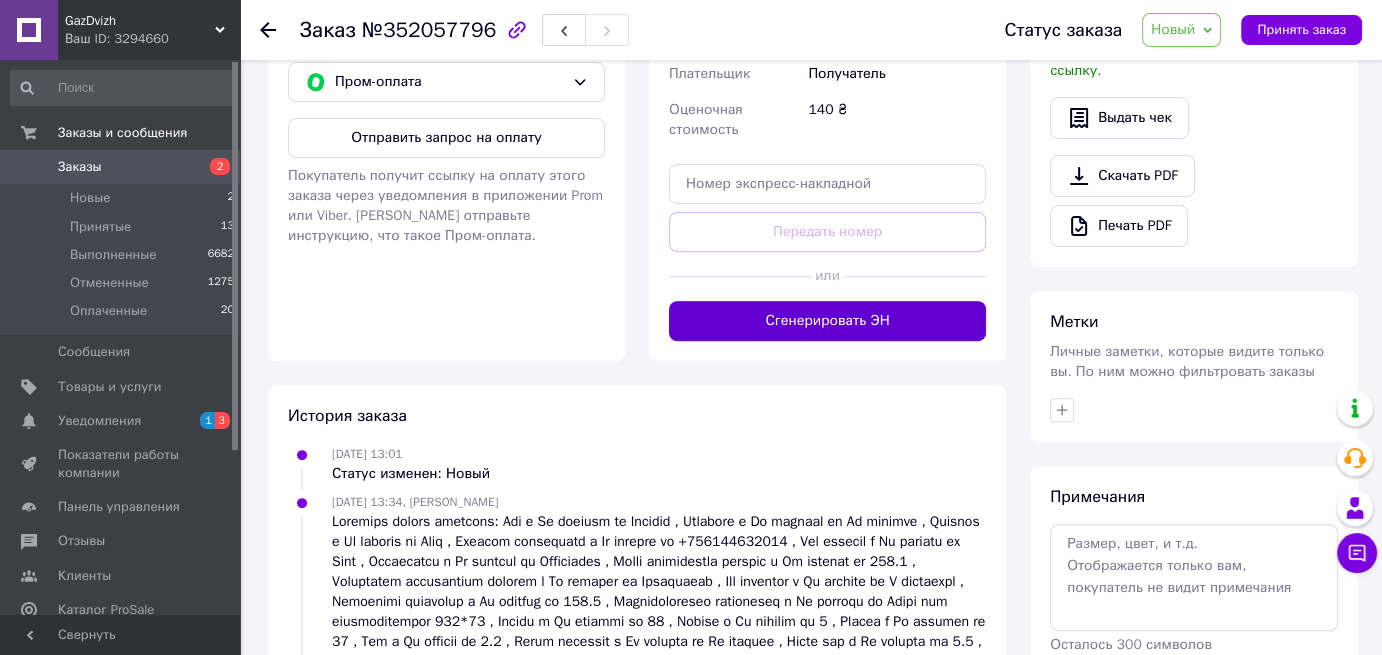 click on "Сгенерировать ЭН" at bounding box center [827, 321] 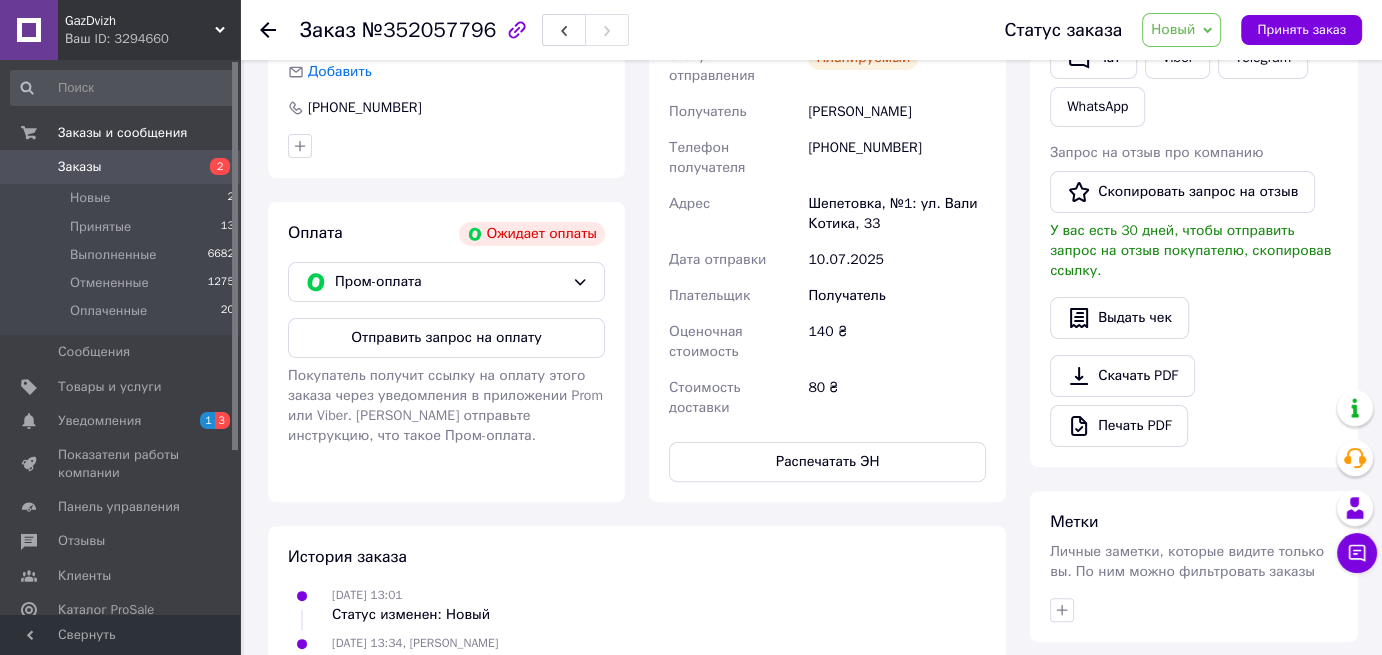 scroll, scrollTop: 400, scrollLeft: 0, axis: vertical 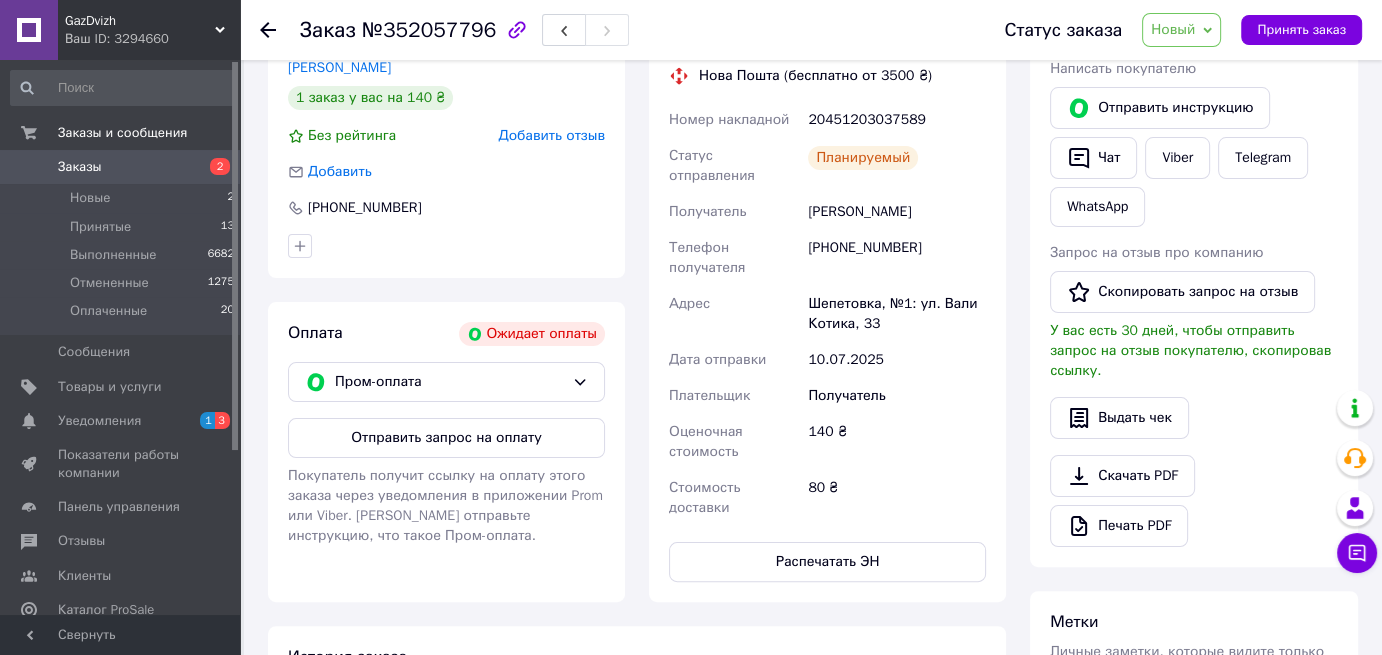 click on "Заказы" at bounding box center (80, 167) 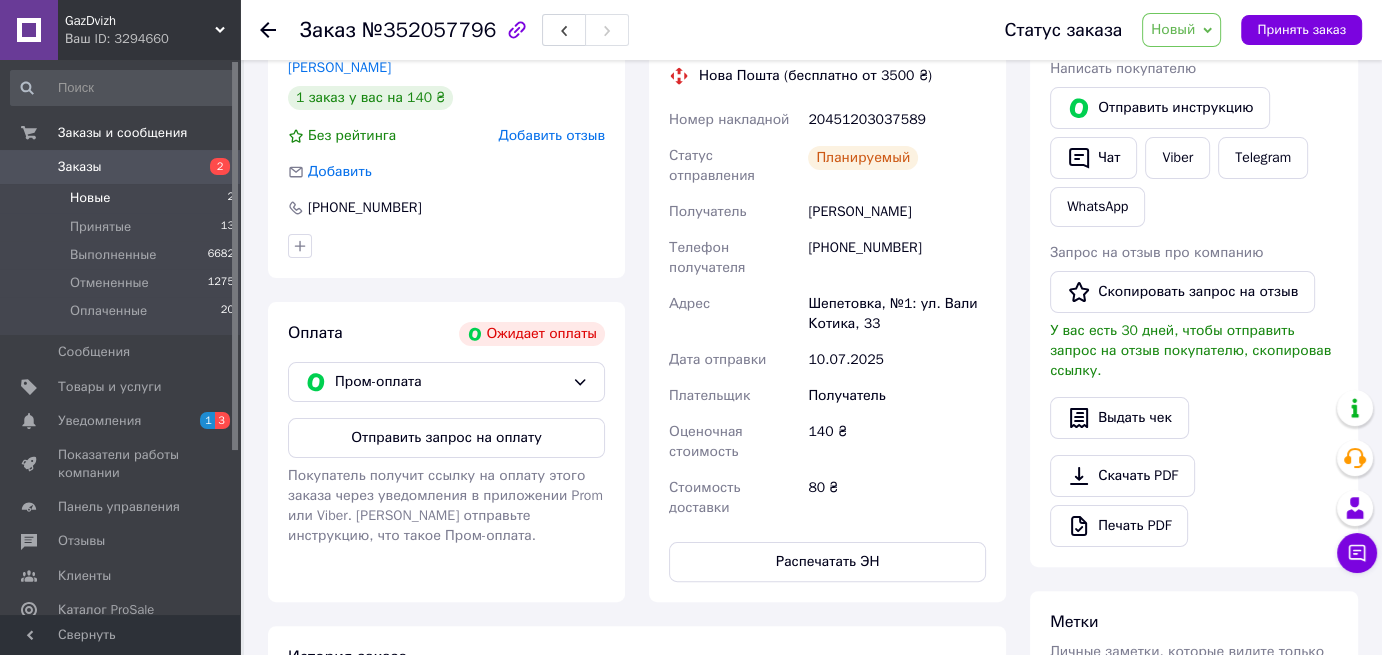 scroll, scrollTop: 0, scrollLeft: 0, axis: both 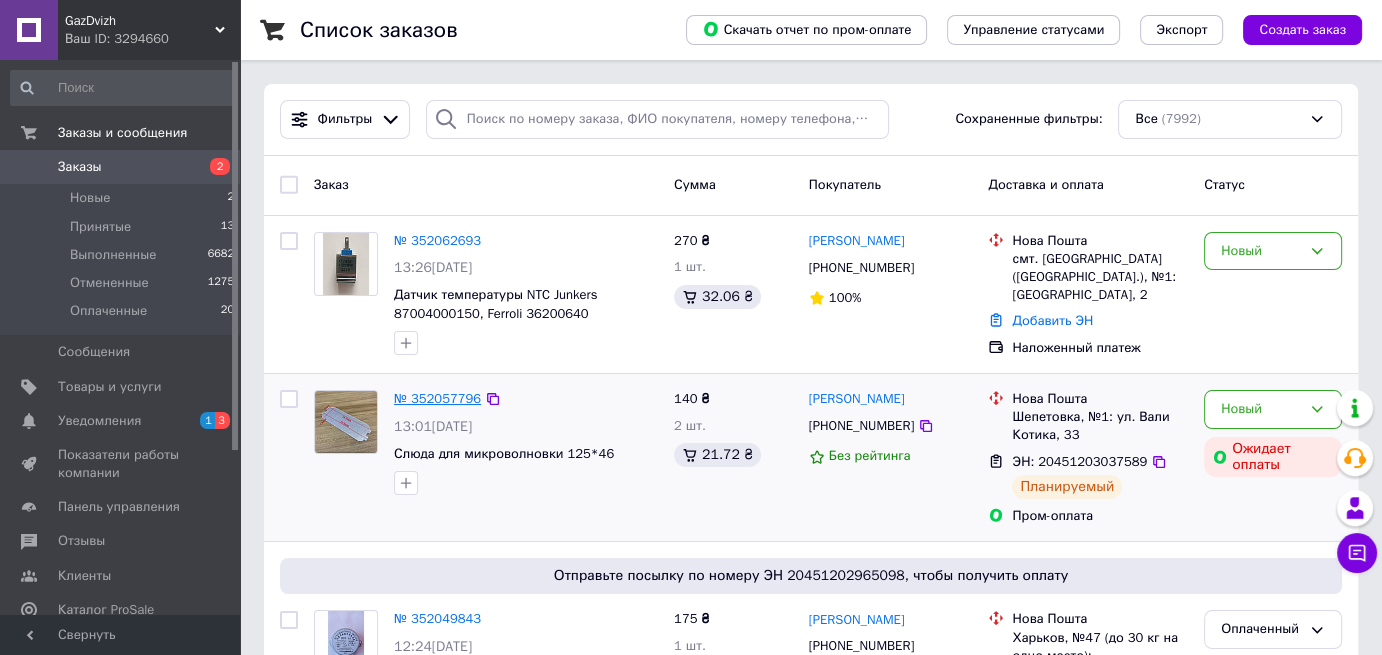 click on "№ 352057796" at bounding box center [437, 398] 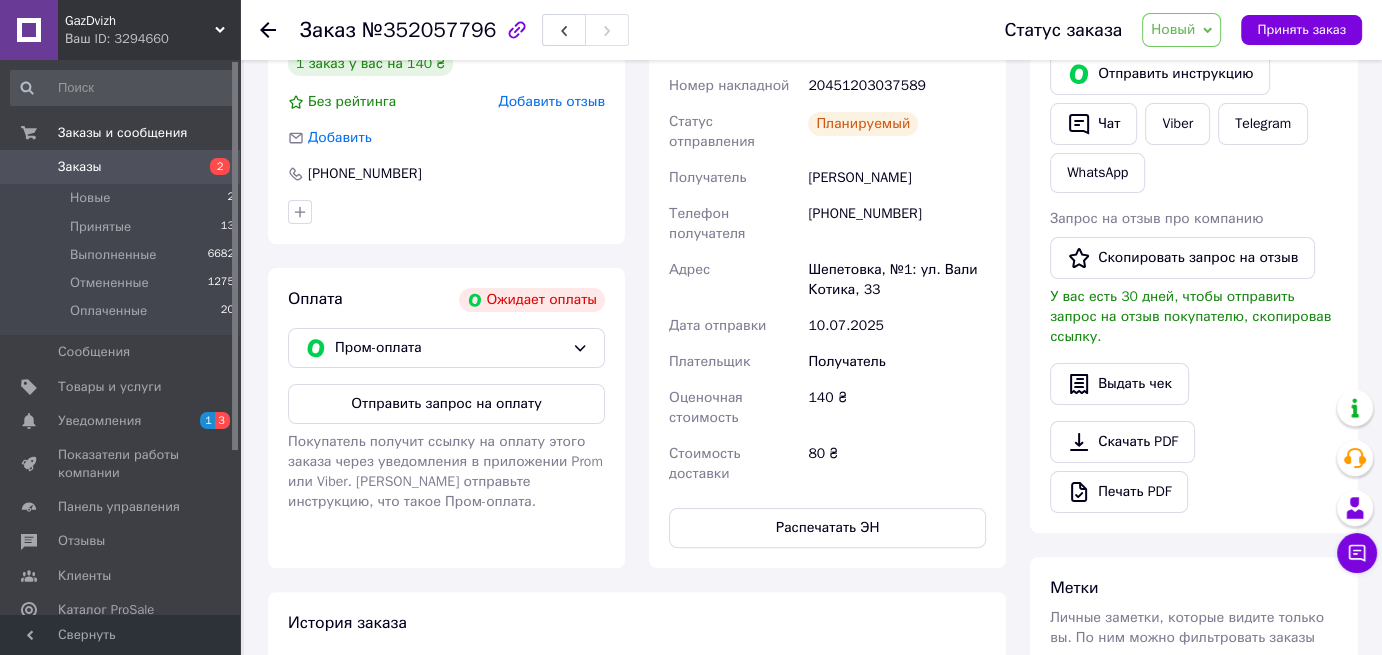 scroll, scrollTop: 500, scrollLeft: 0, axis: vertical 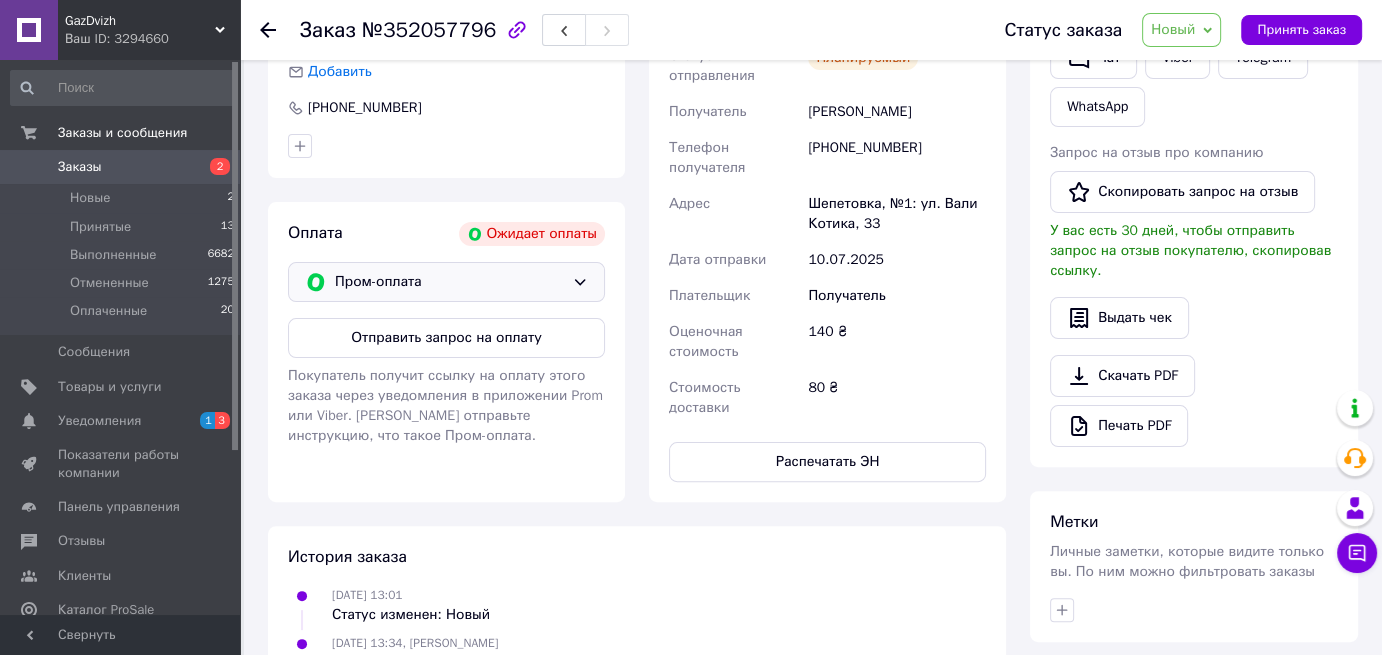 click 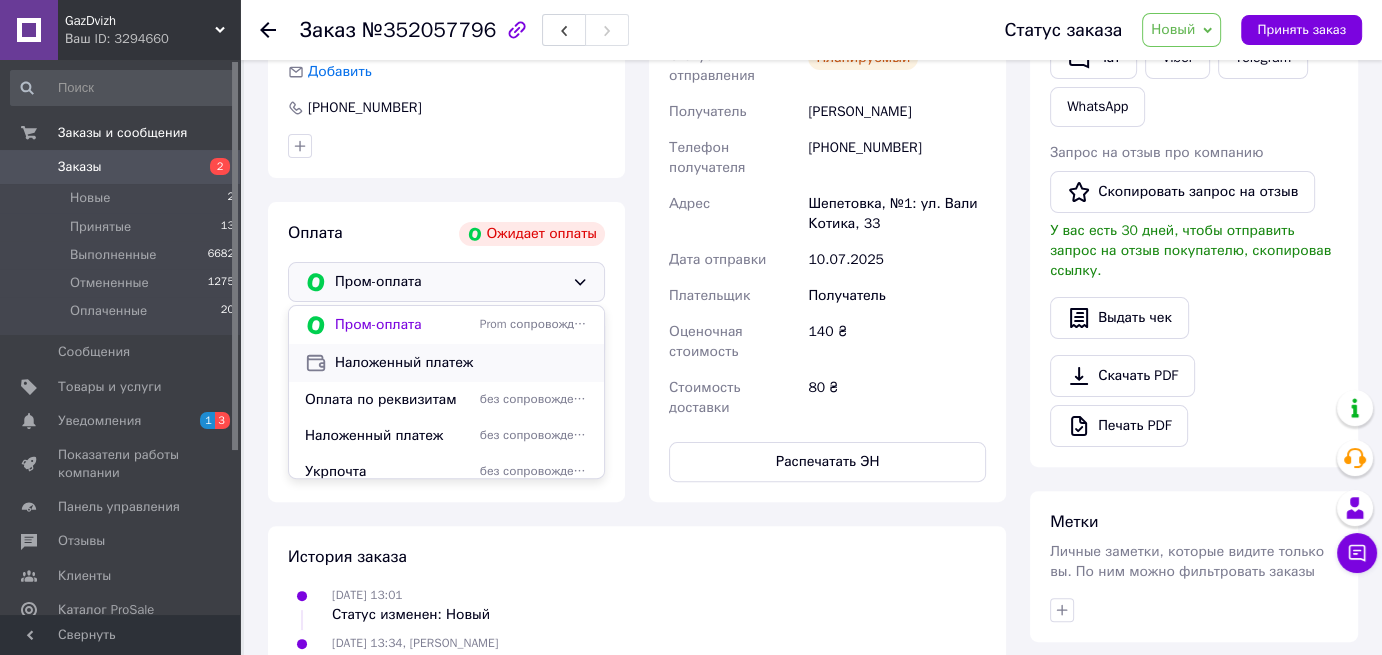 click on "Наложенный платеж" at bounding box center [461, 363] 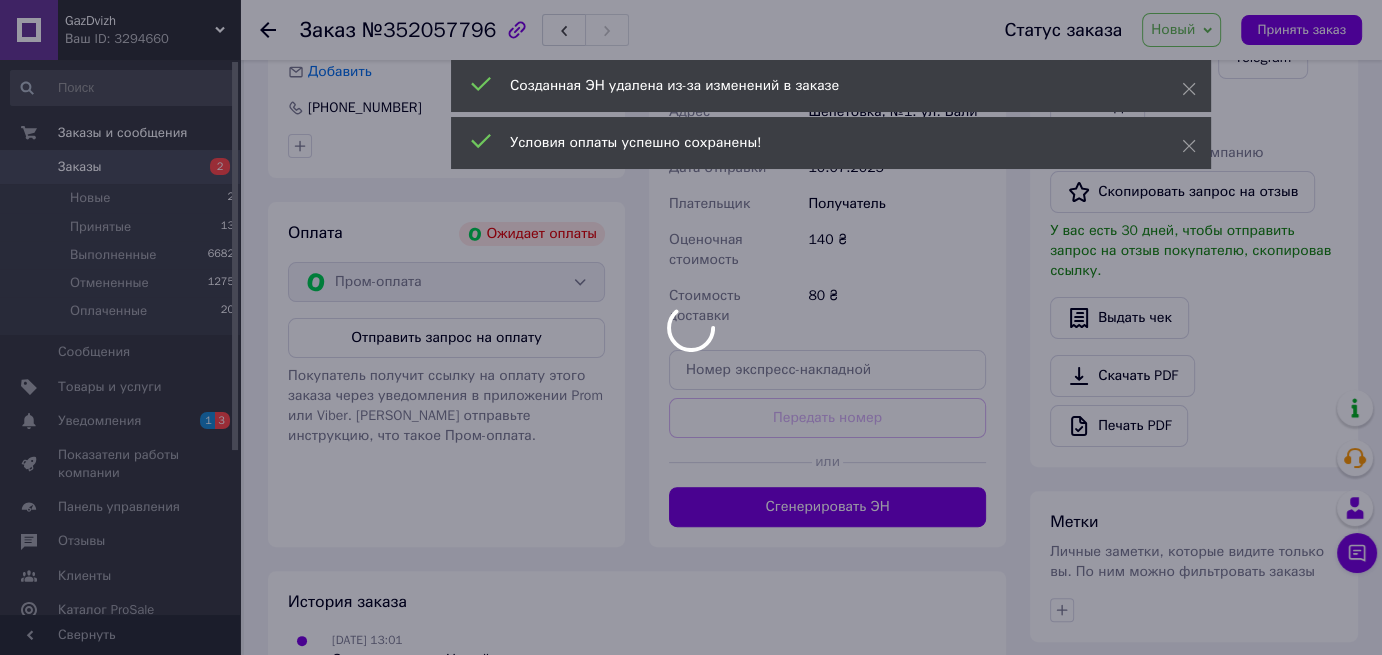scroll, scrollTop: 15, scrollLeft: 0, axis: vertical 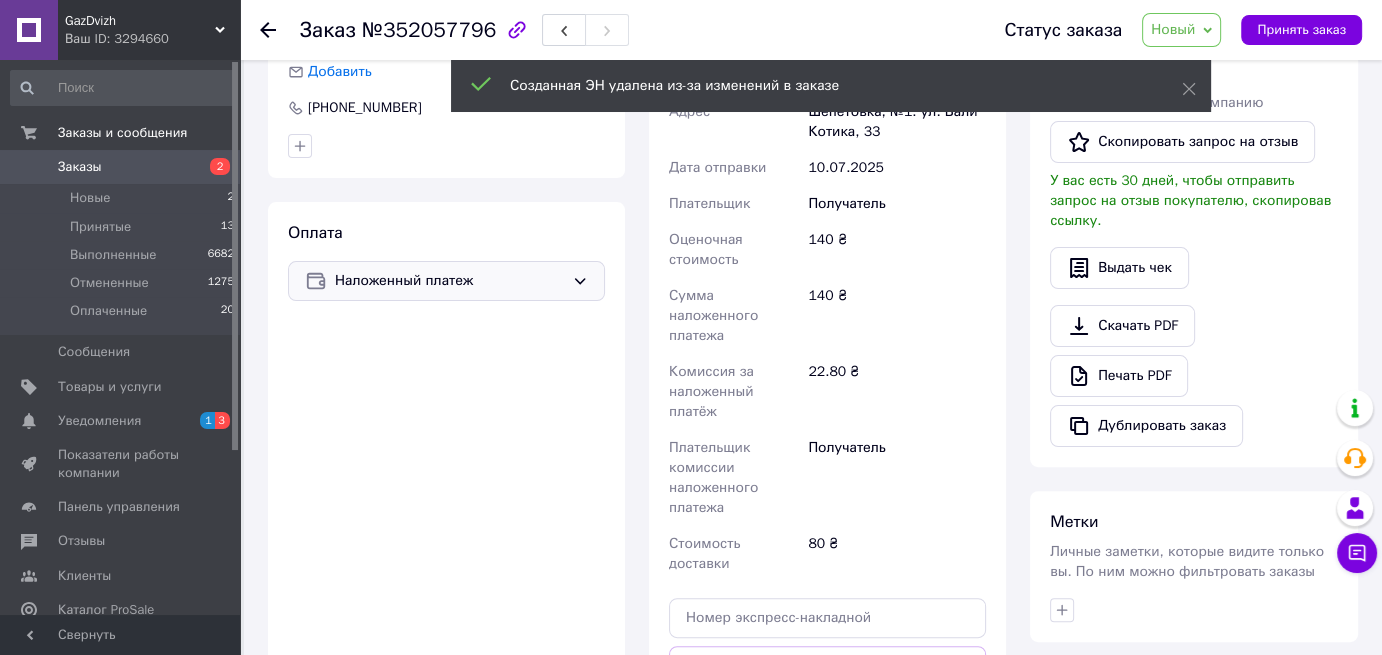 click on "Заказы" at bounding box center (121, 167) 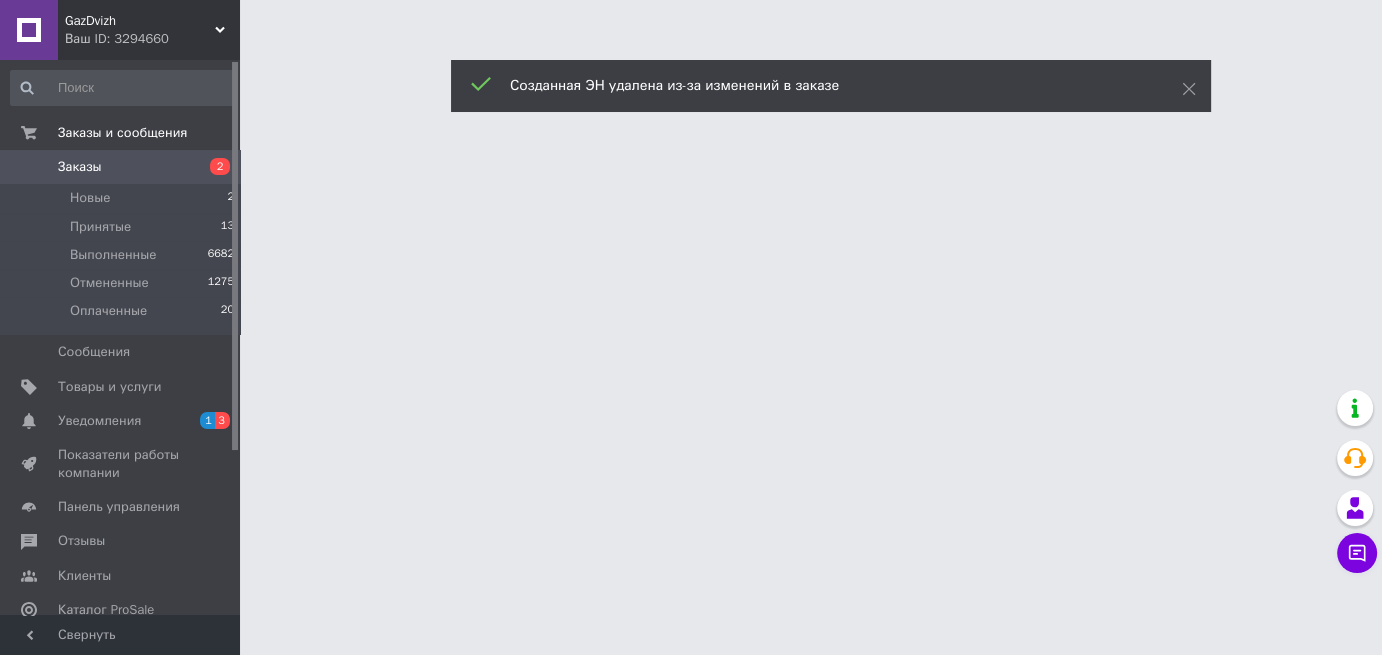 scroll, scrollTop: 0, scrollLeft: 0, axis: both 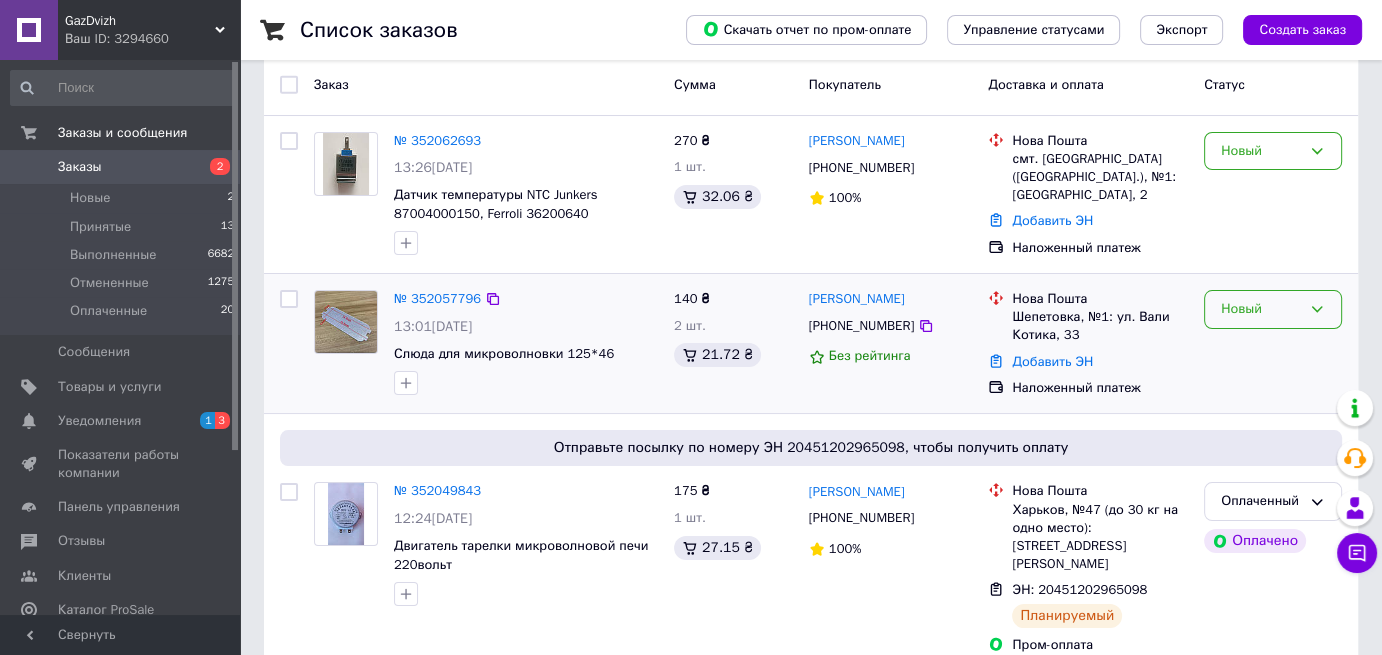 click 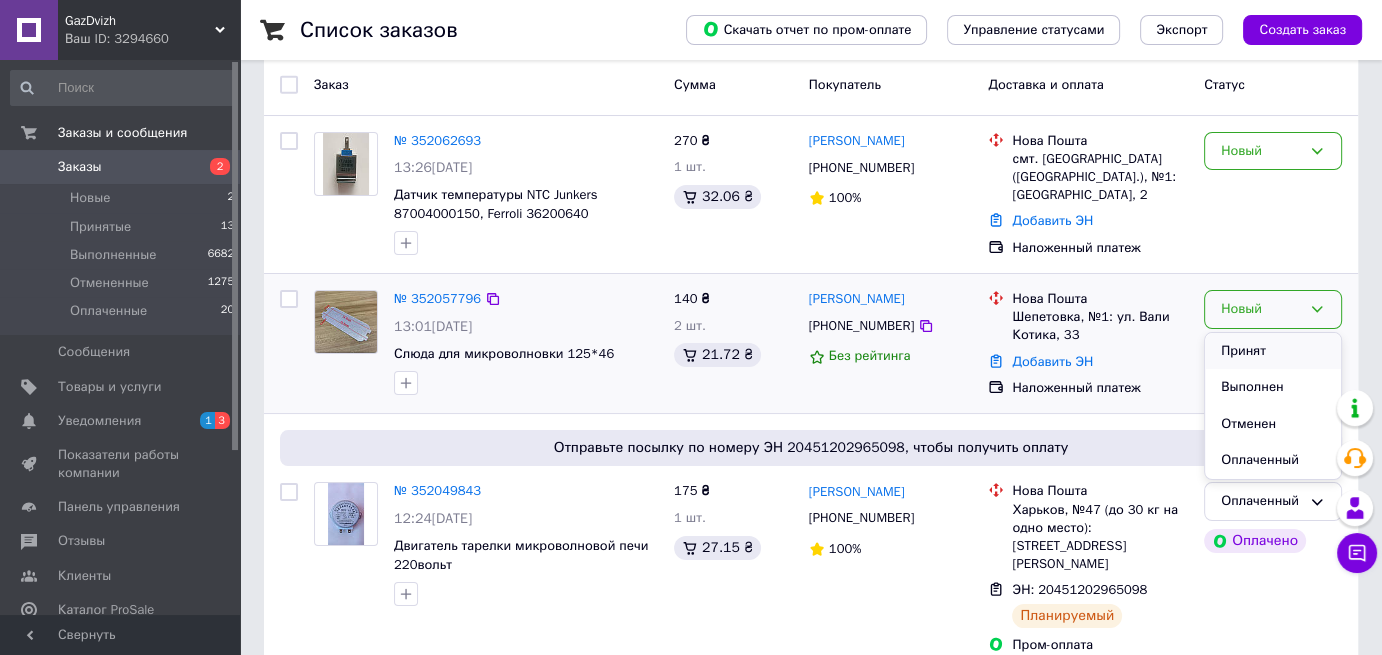 click on "Принят" at bounding box center [1273, 351] 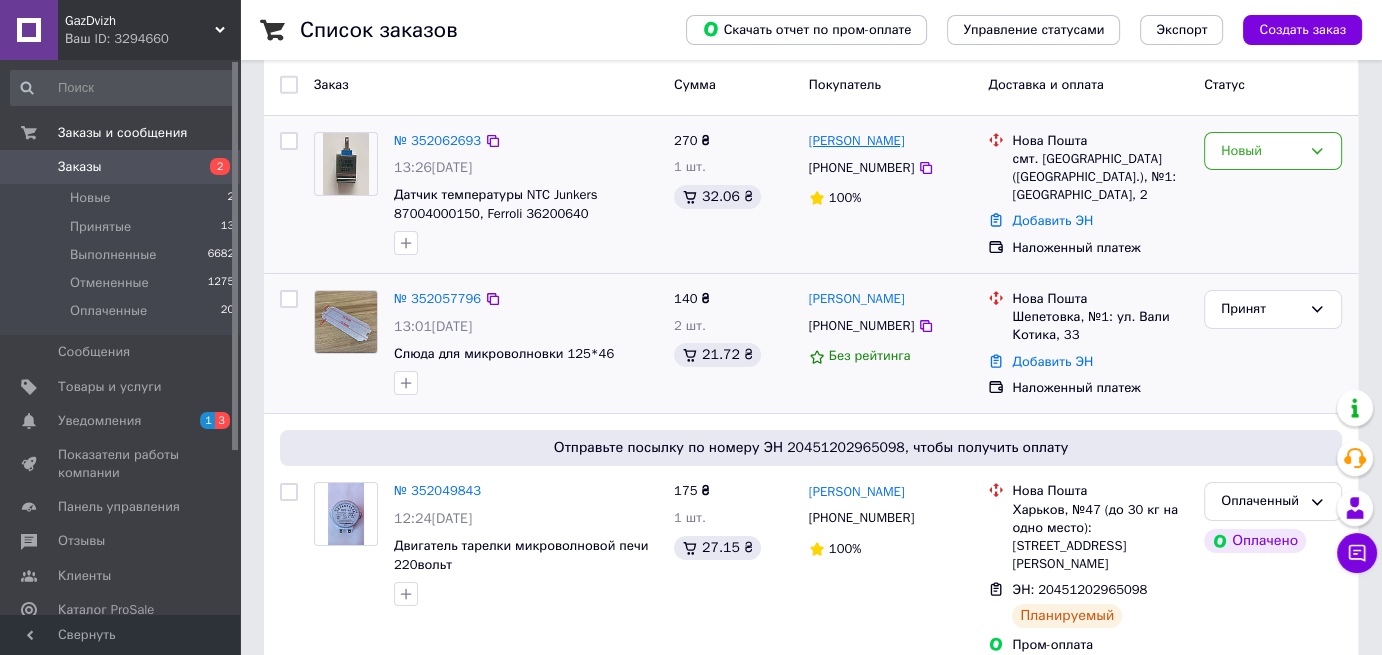 click on "микола Бойчук" at bounding box center [857, 141] 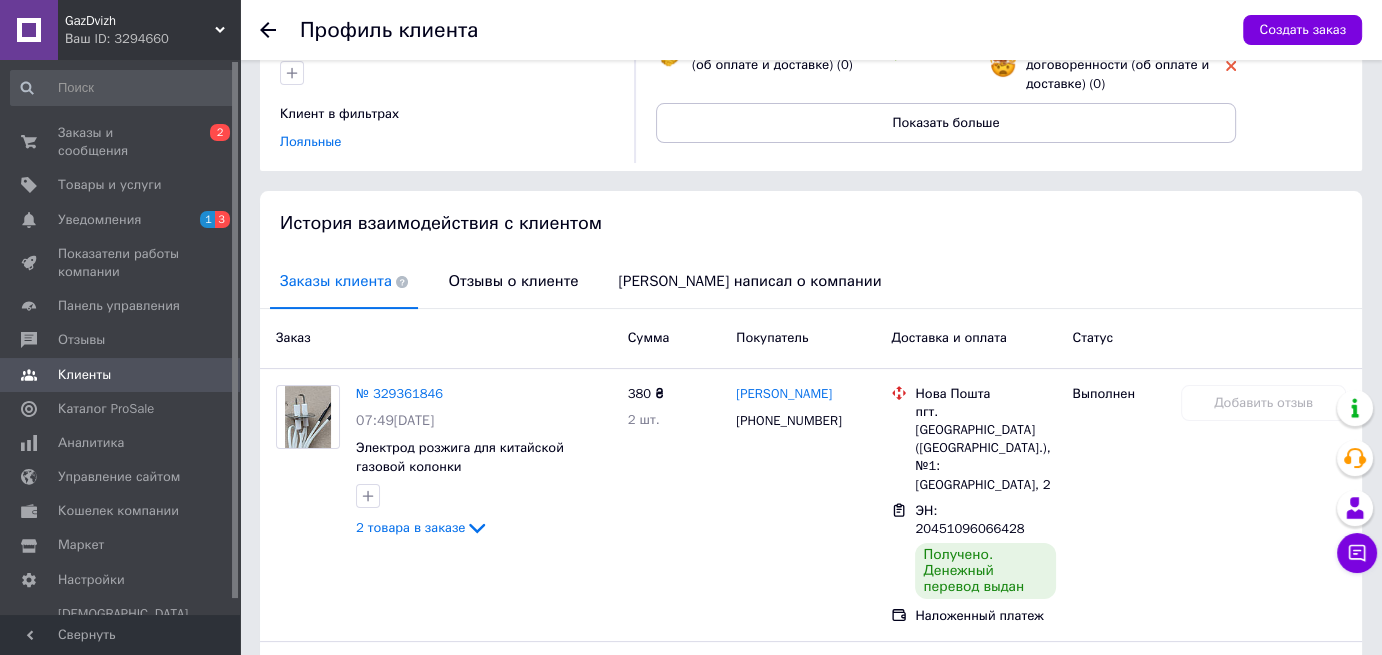 scroll, scrollTop: 400, scrollLeft: 0, axis: vertical 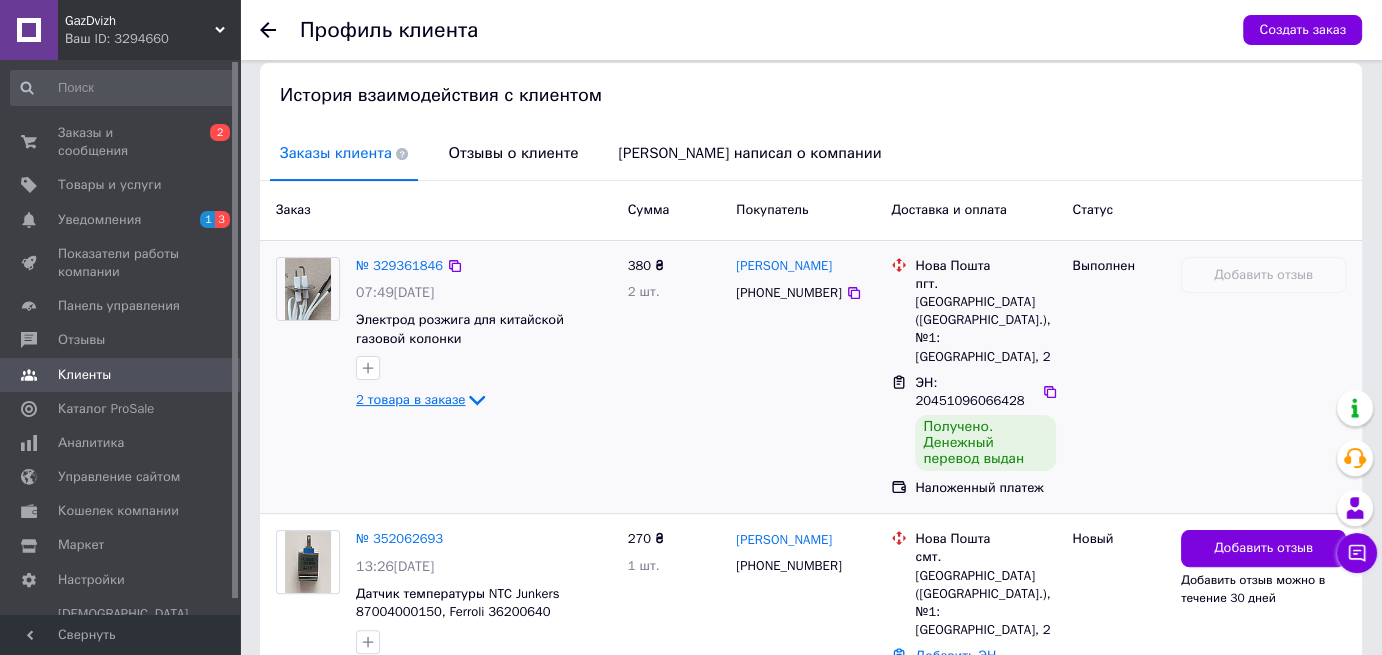 click on "2 товара в заказе" at bounding box center [410, 399] 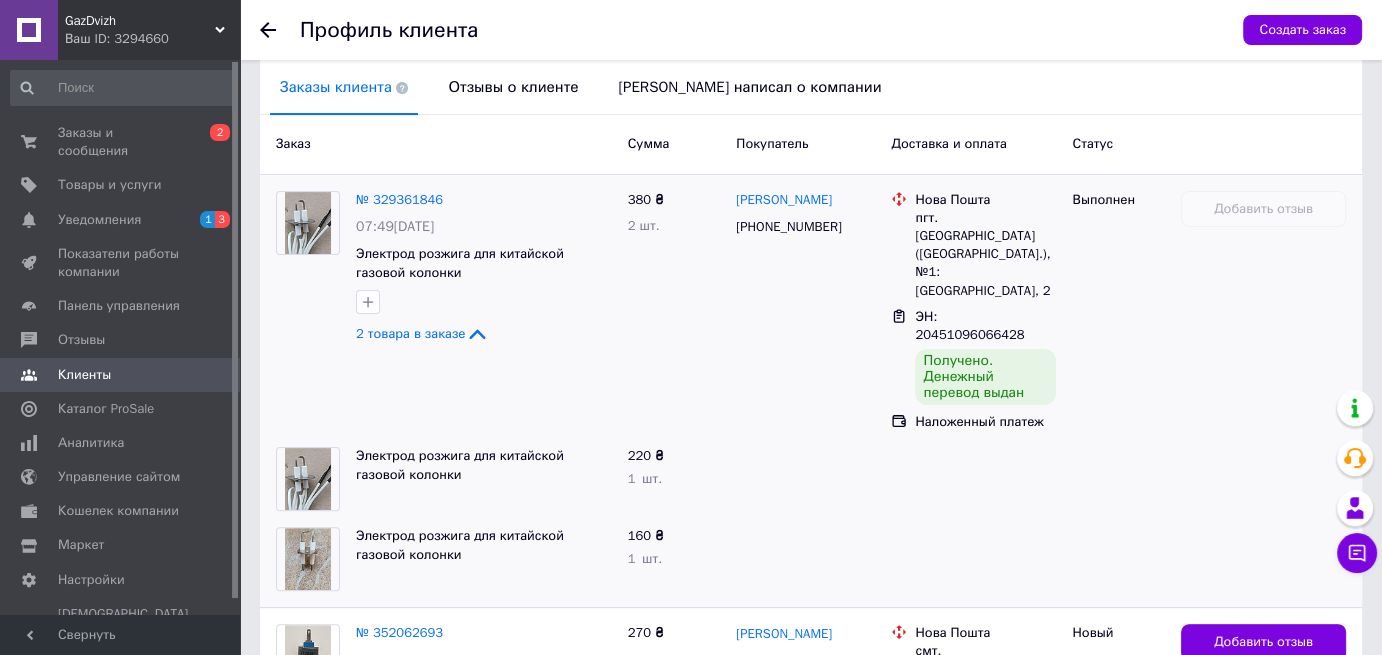 scroll, scrollTop: 466, scrollLeft: 0, axis: vertical 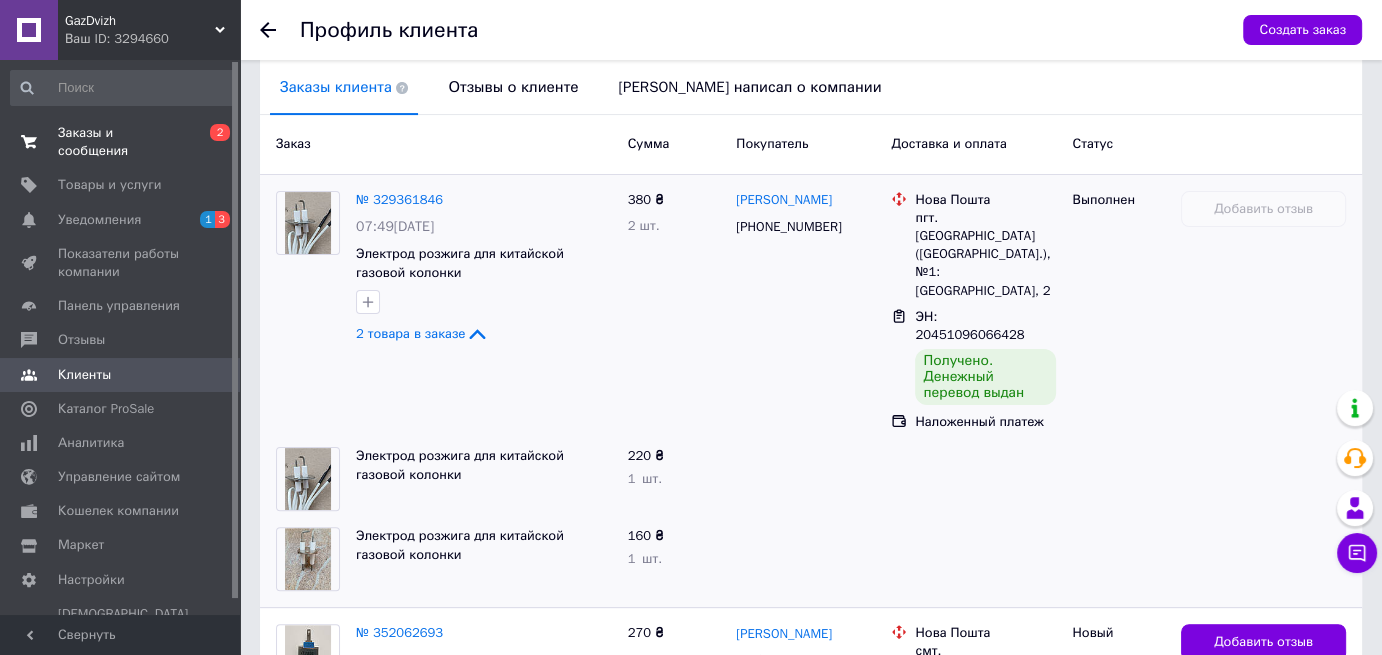 click on "Заказы и сообщения" at bounding box center [121, 142] 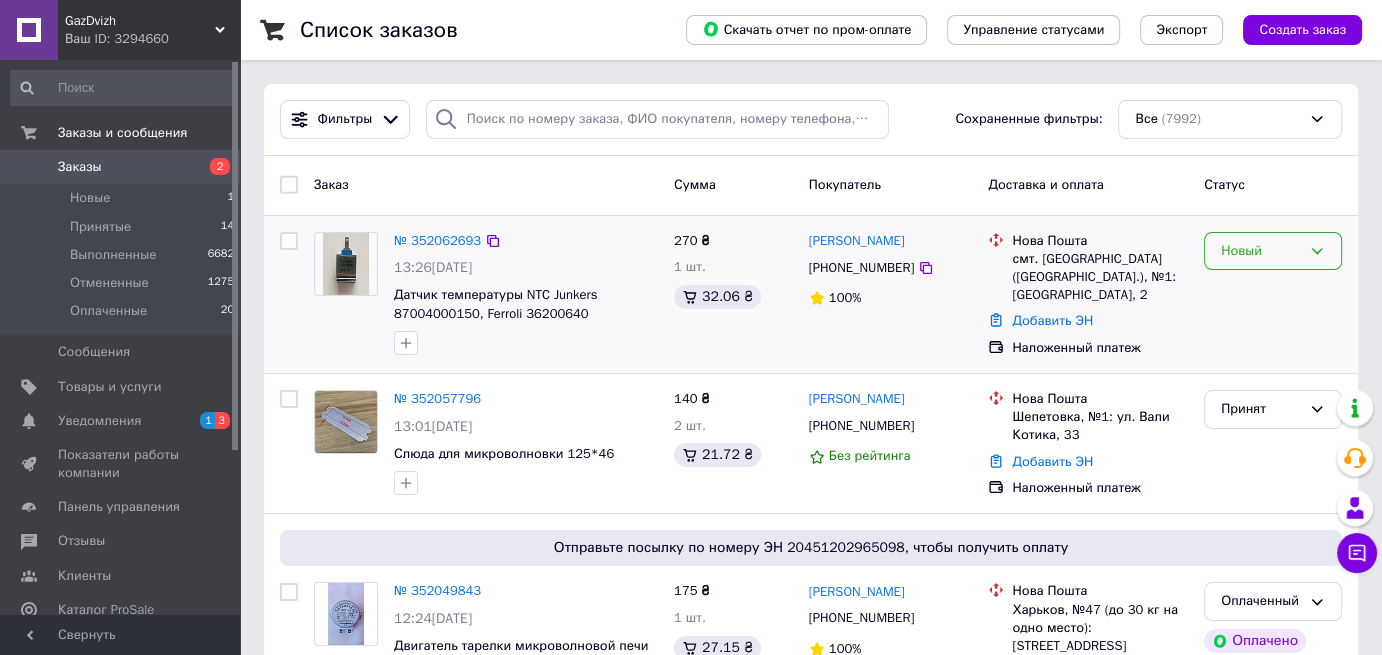 click 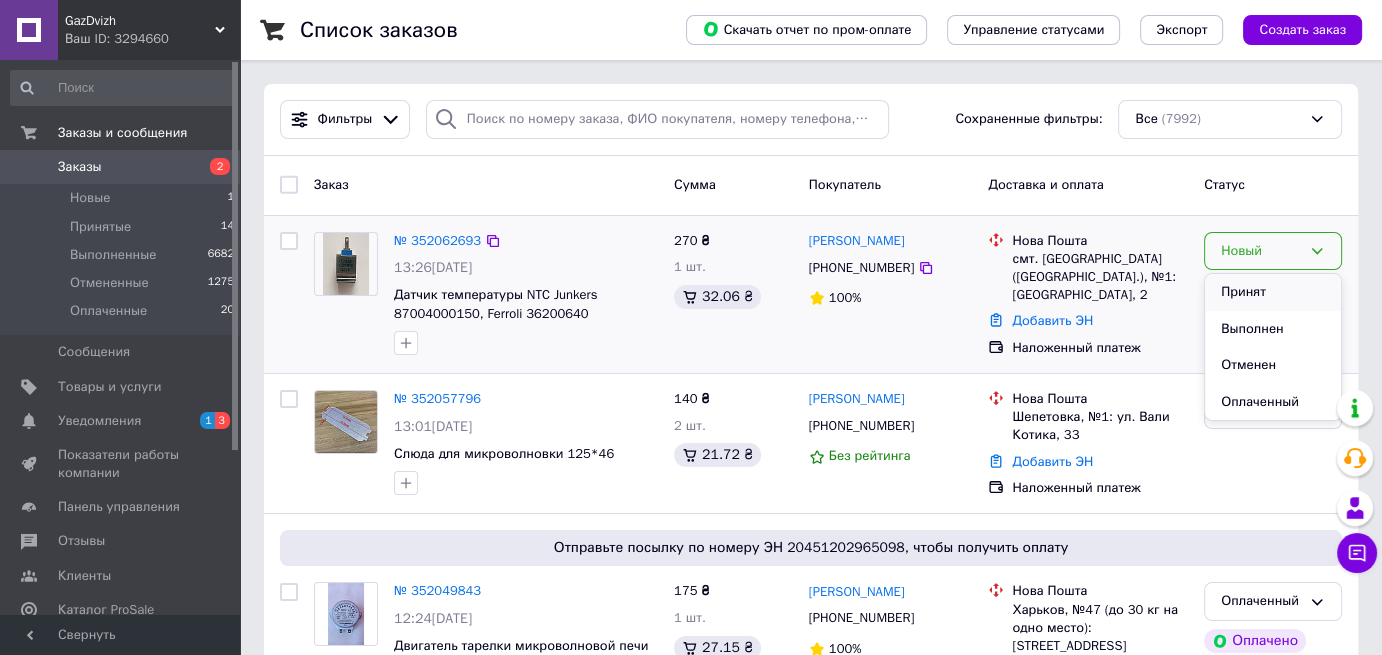 click on "Принят" at bounding box center [1273, 292] 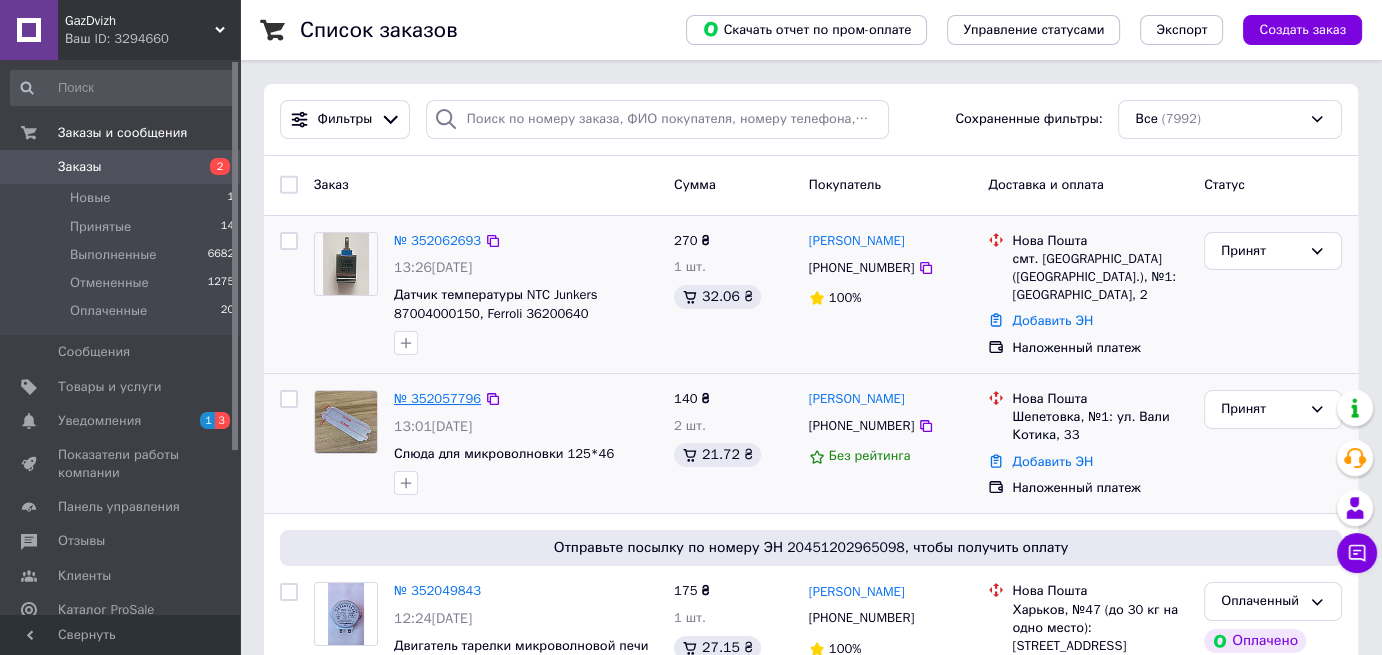 click on "№ 352057796" at bounding box center (437, 398) 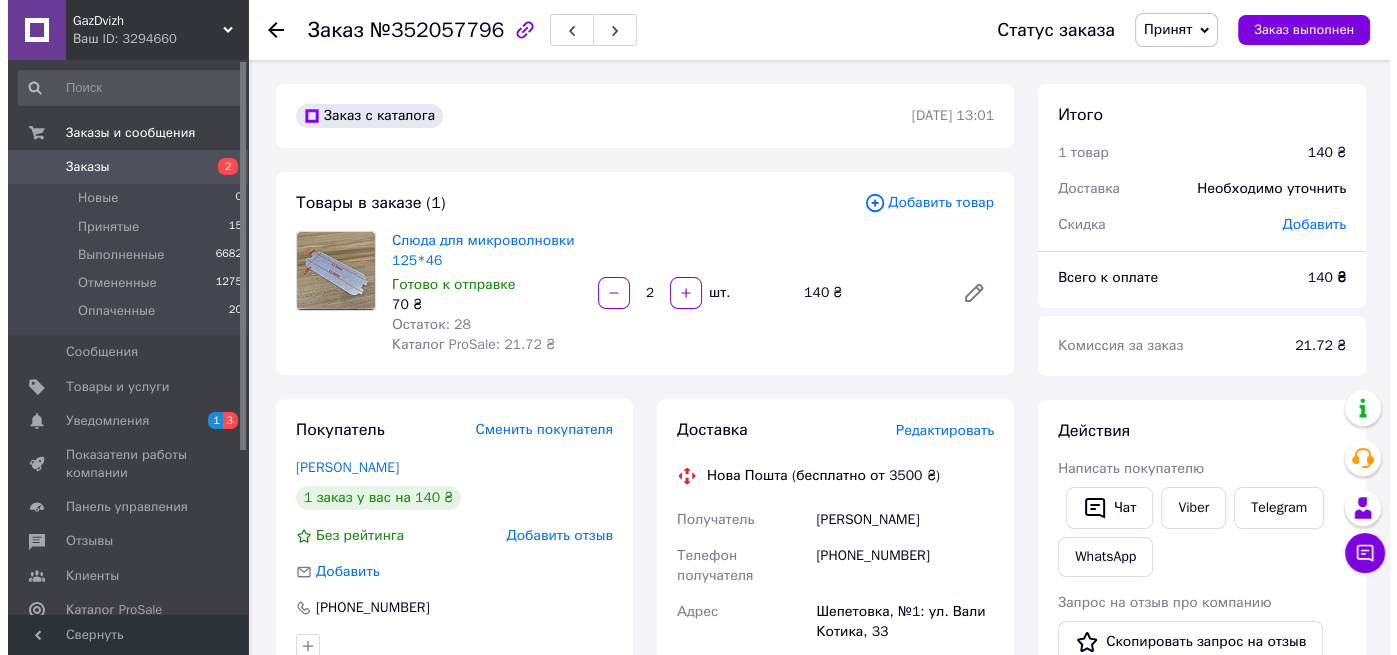 scroll, scrollTop: 73, scrollLeft: 0, axis: vertical 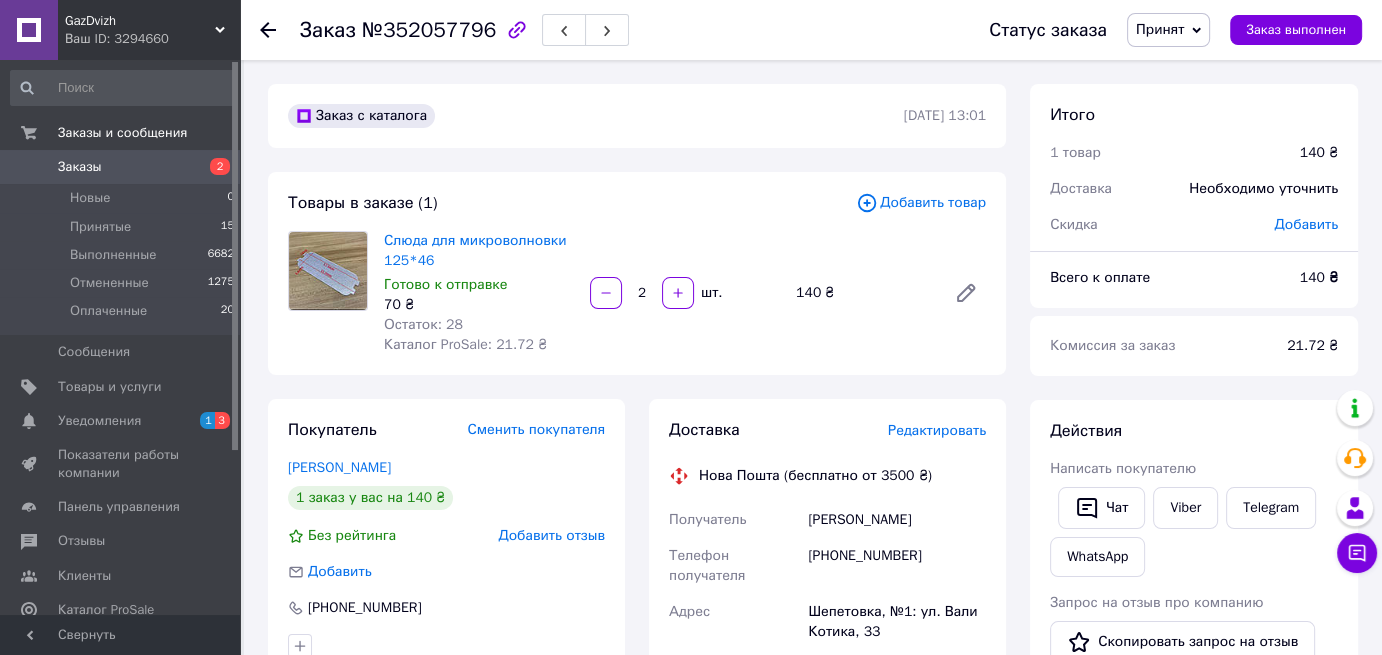 click on "Редактировать" at bounding box center [937, 430] 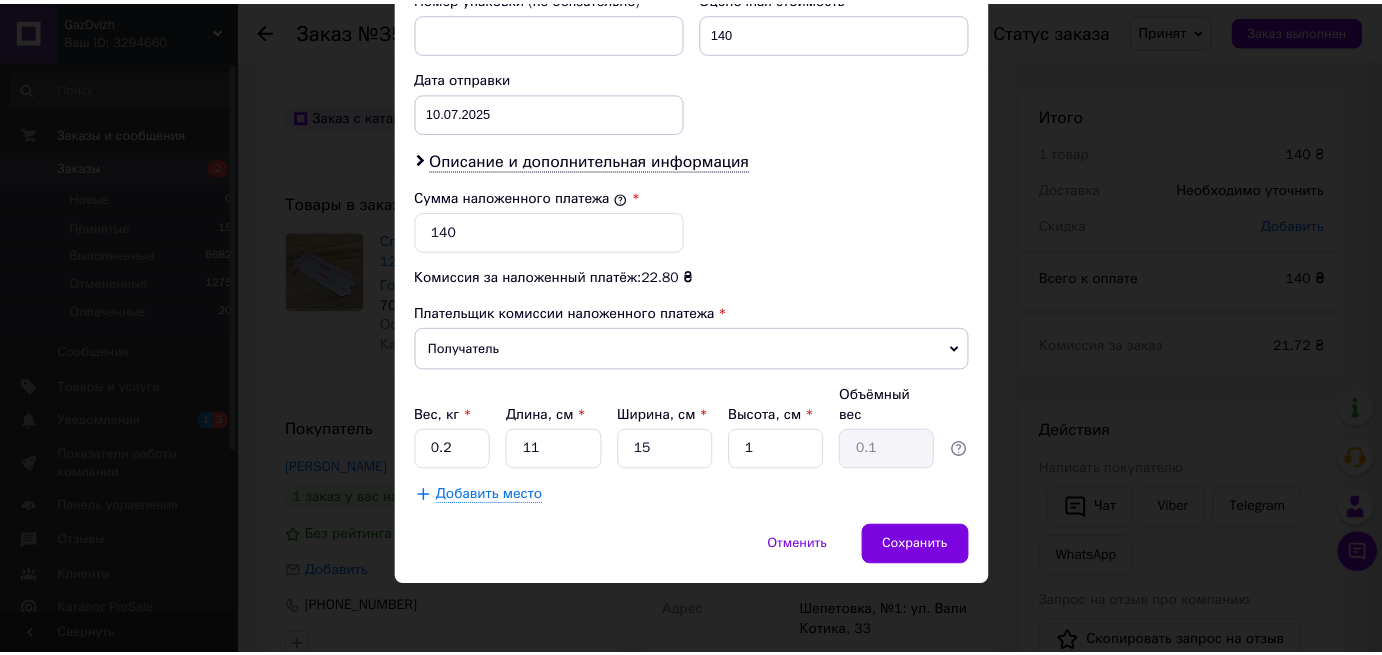 scroll, scrollTop: 1053, scrollLeft: 0, axis: vertical 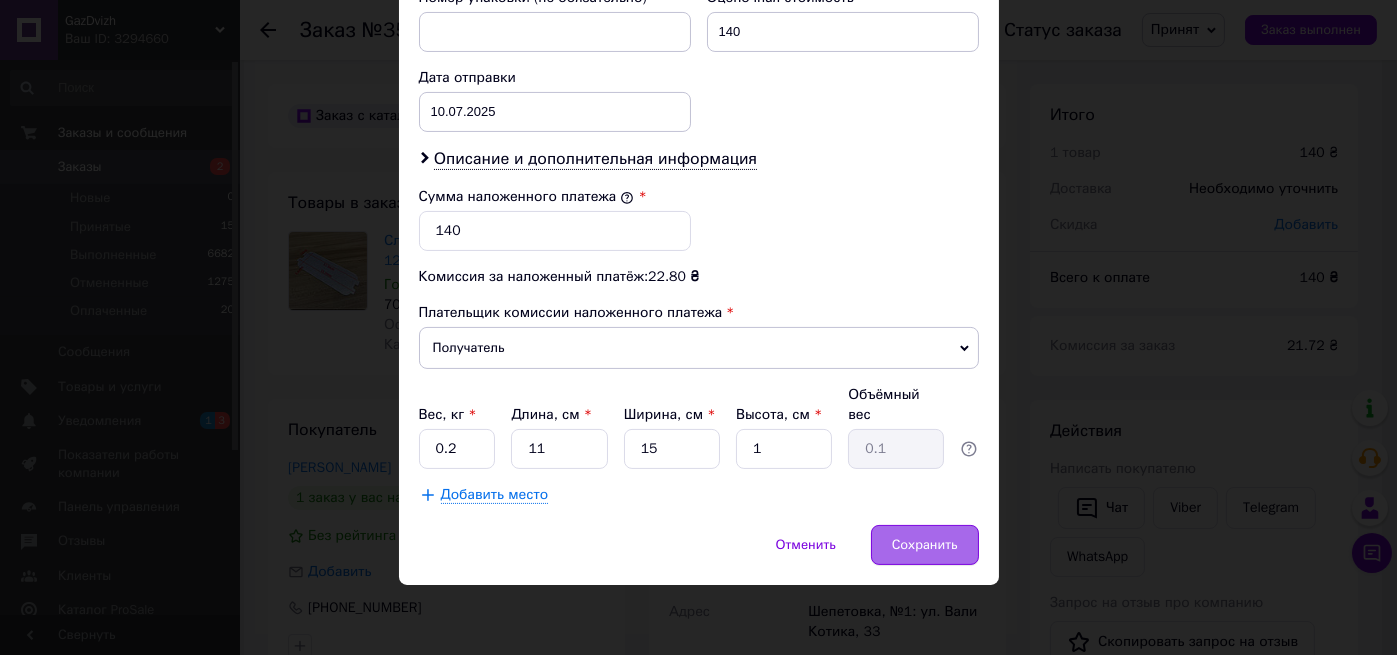 click on "Сохранить" at bounding box center [925, 545] 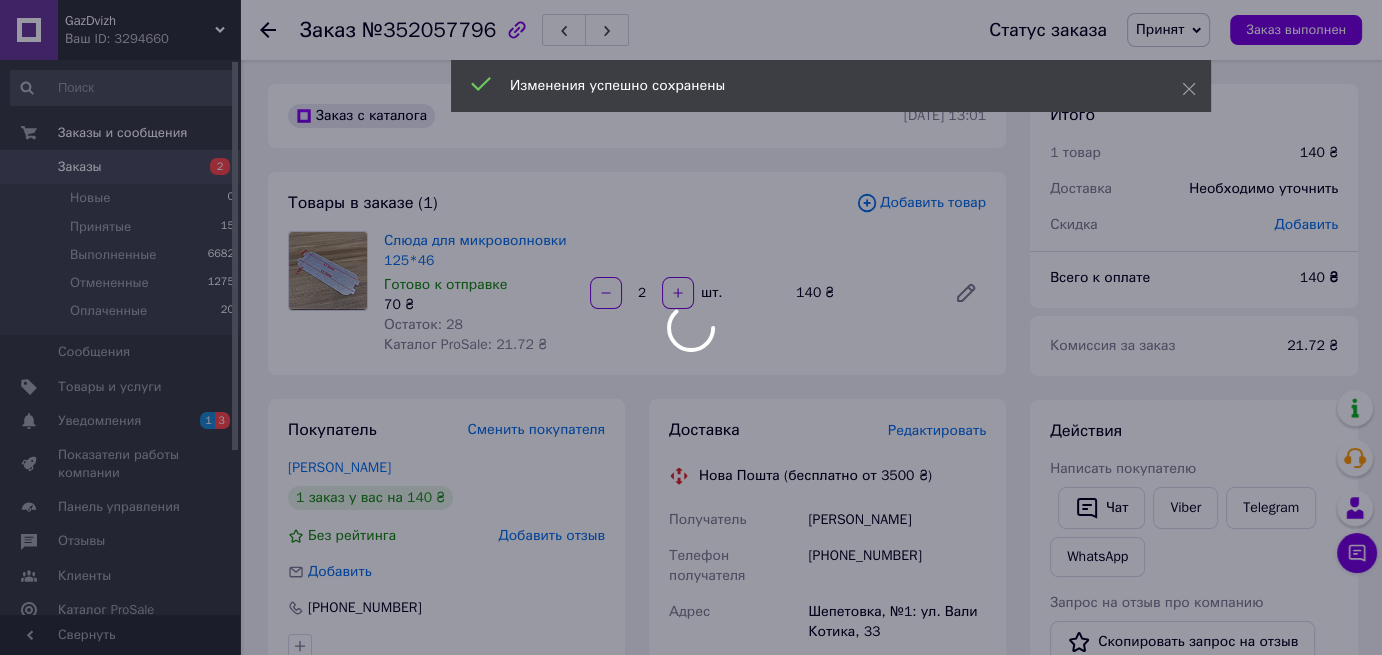 scroll, scrollTop: 156, scrollLeft: 0, axis: vertical 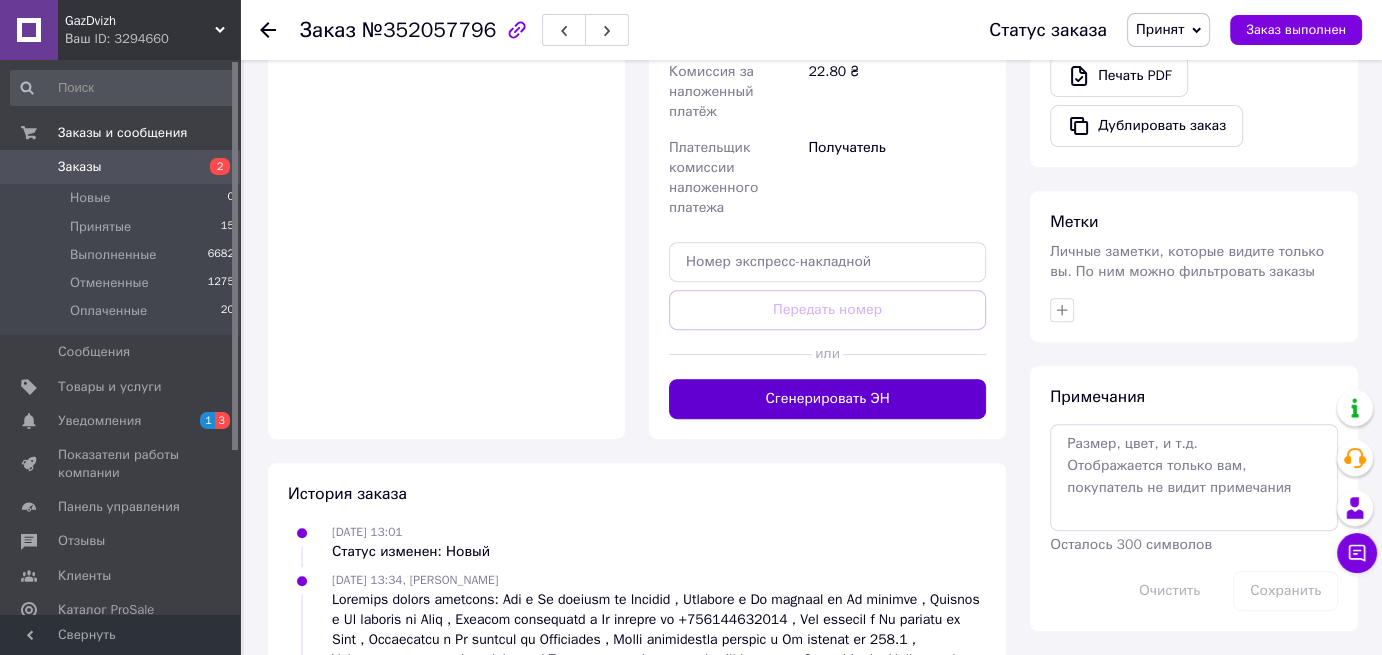 click on "Сгенерировать ЭН" at bounding box center [827, 399] 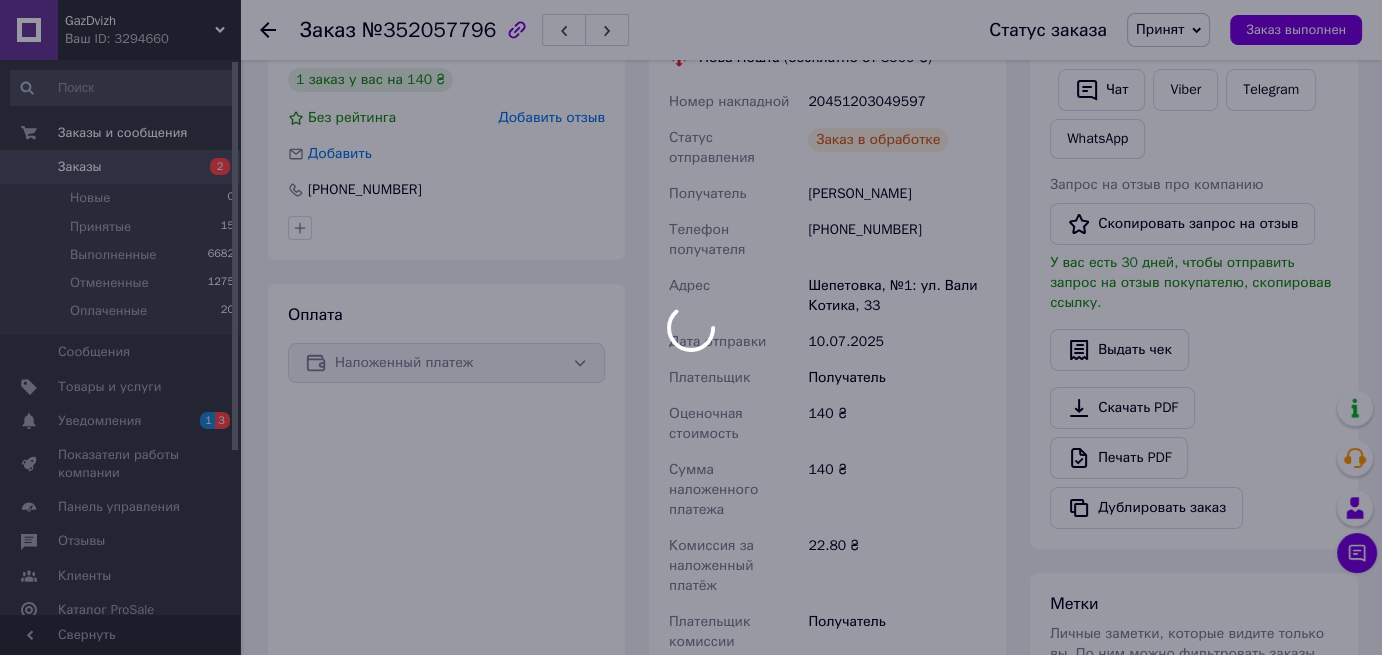 scroll, scrollTop: 400, scrollLeft: 0, axis: vertical 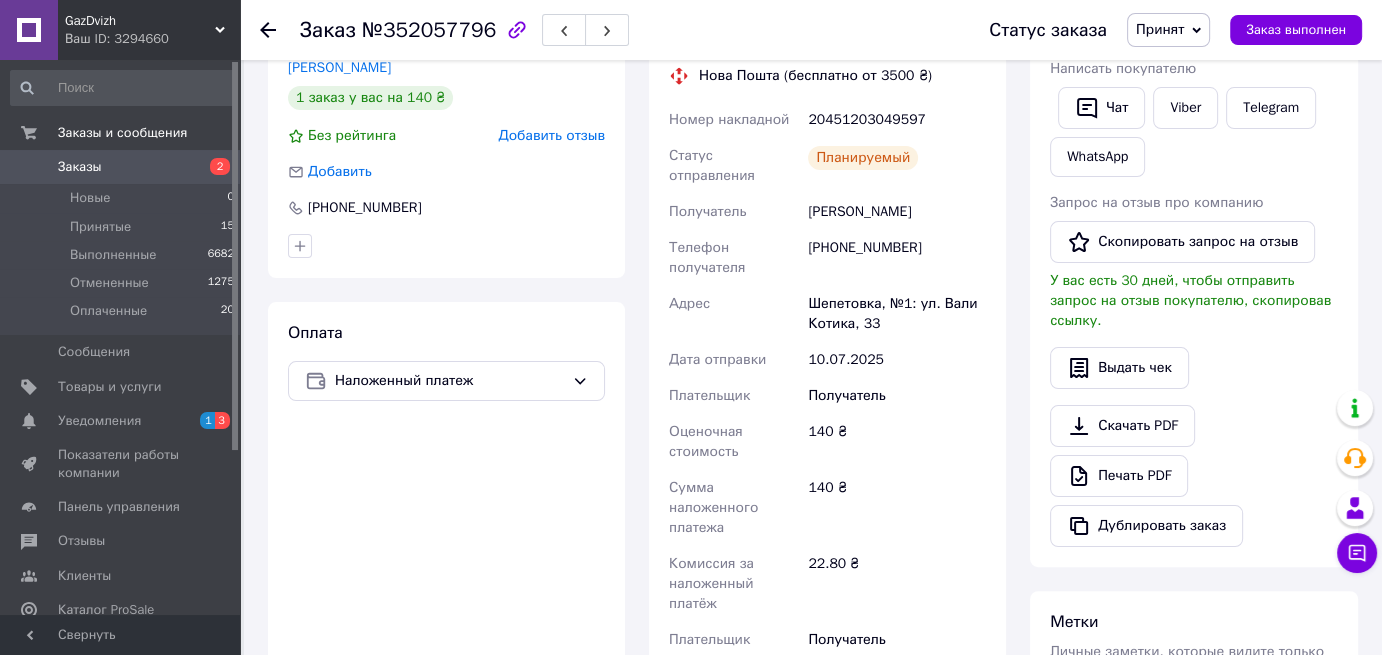 click on "Заказы 2" at bounding box center [123, 167] 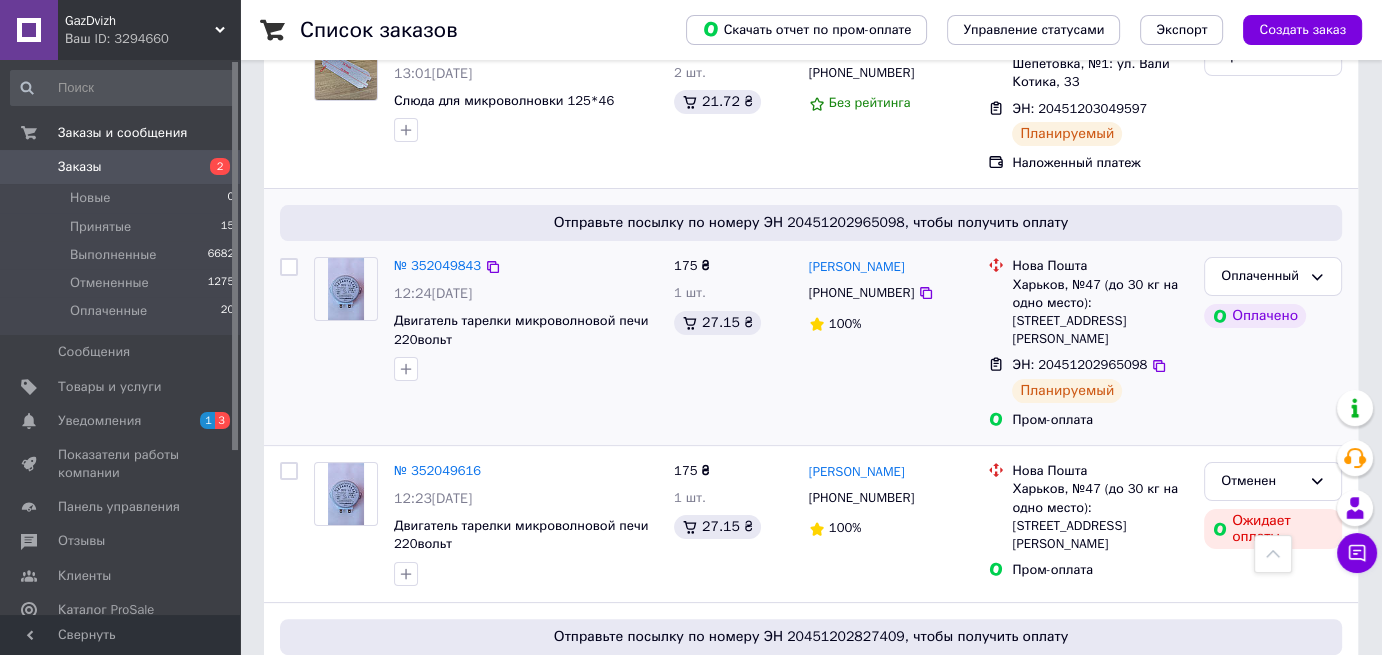 scroll, scrollTop: 400, scrollLeft: 0, axis: vertical 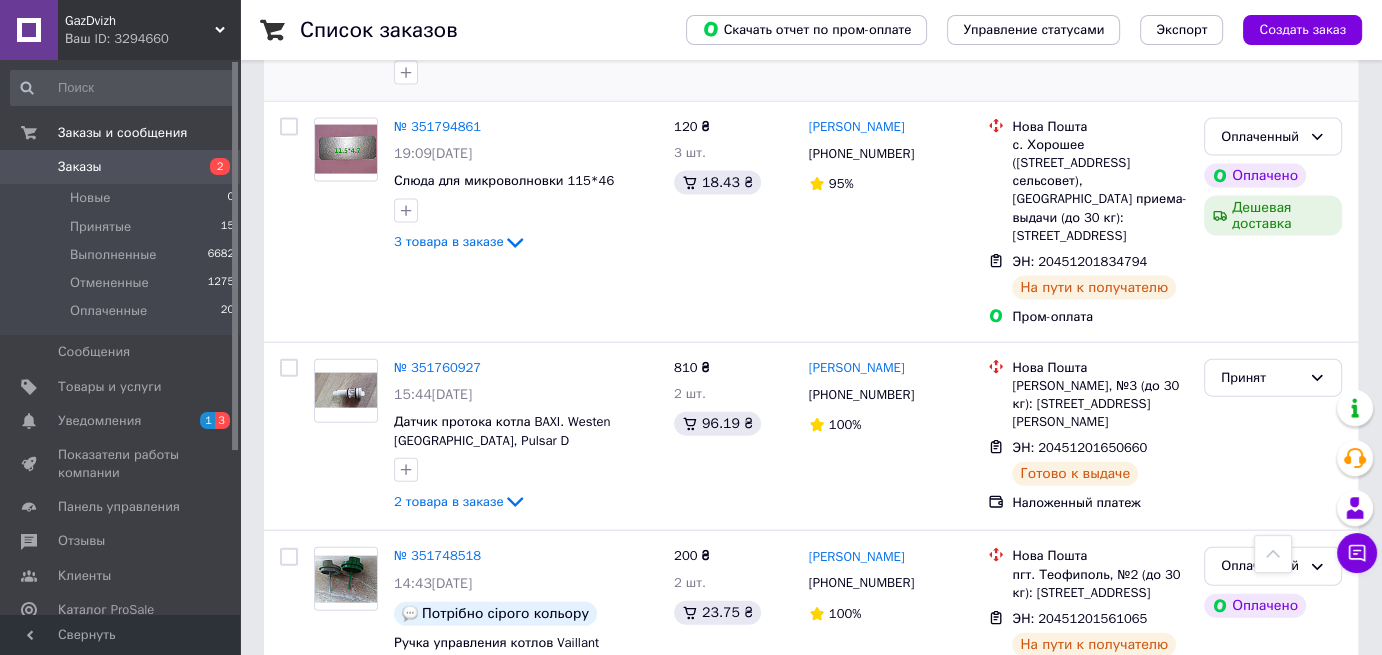 drag, startPoint x: 1394, startPoint y: 243, endPoint x: 1338, endPoint y: 136, distance: 120.76837 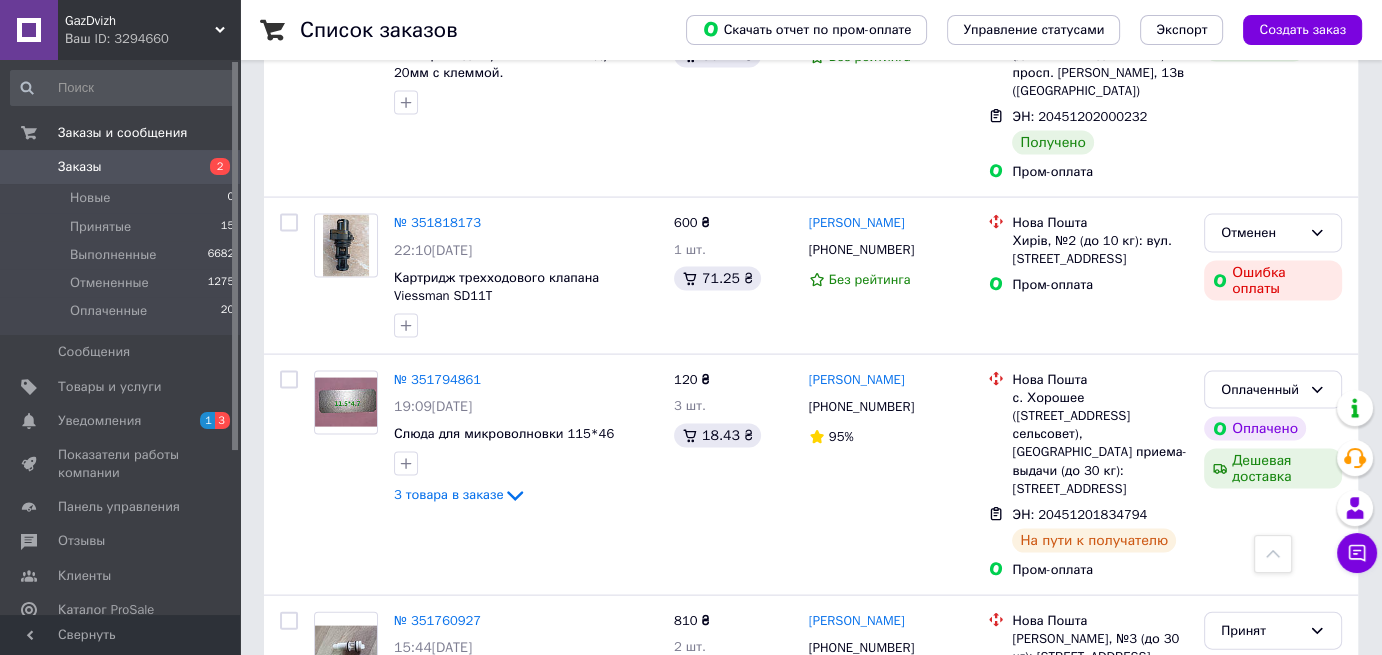 scroll, scrollTop: 4104, scrollLeft: 0, axis: vertical 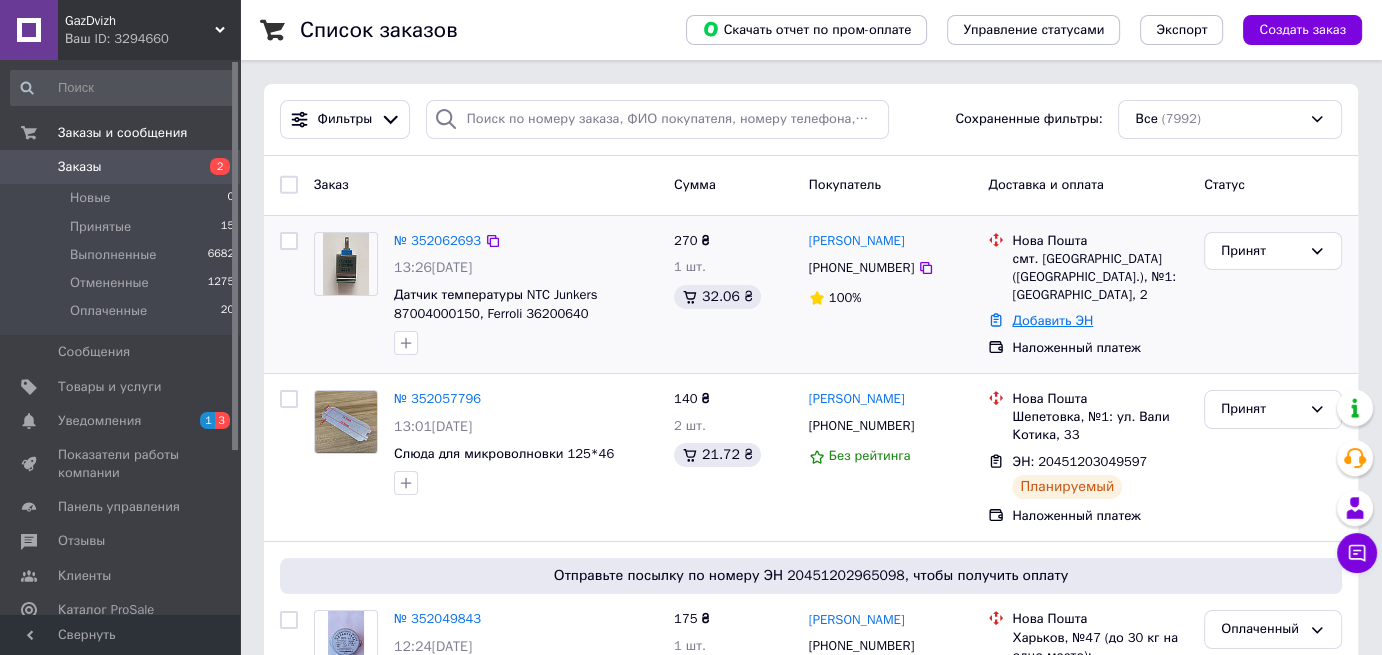 click on "Добавить ЭН" at bounding box center (1052, 320) 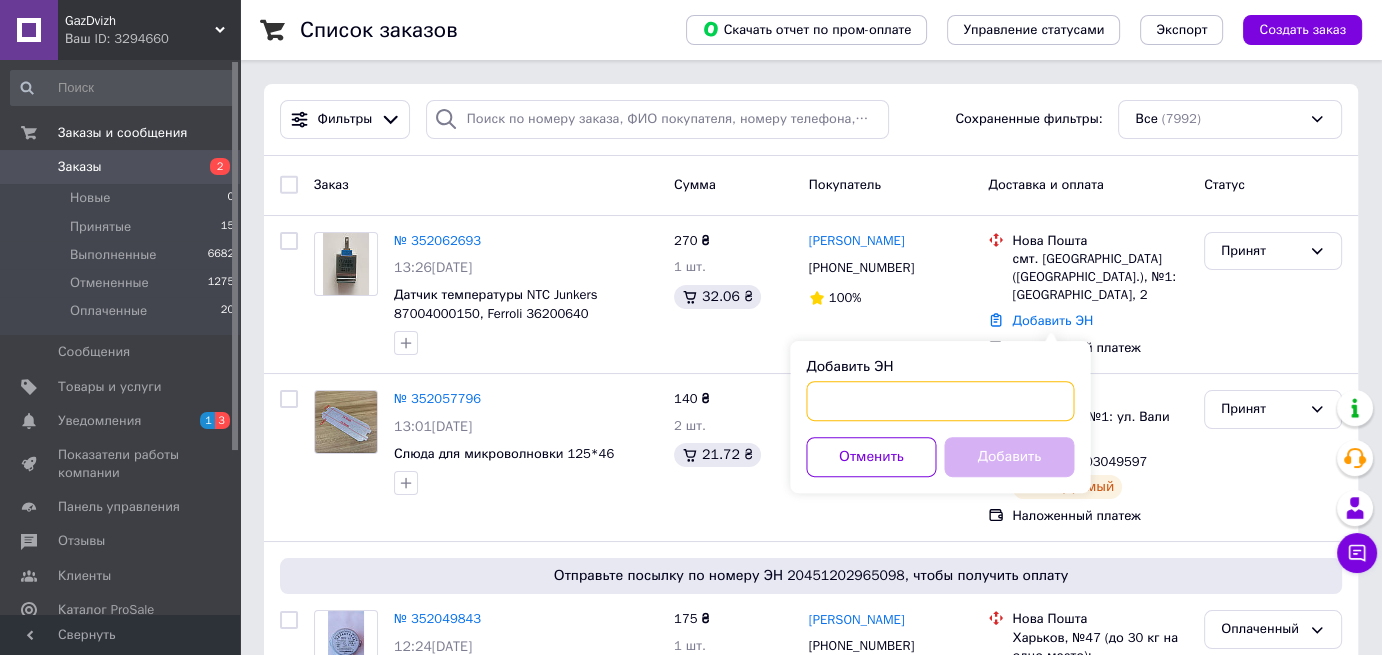 click on "Добавить ЭН" at bounding box center (940, 401) 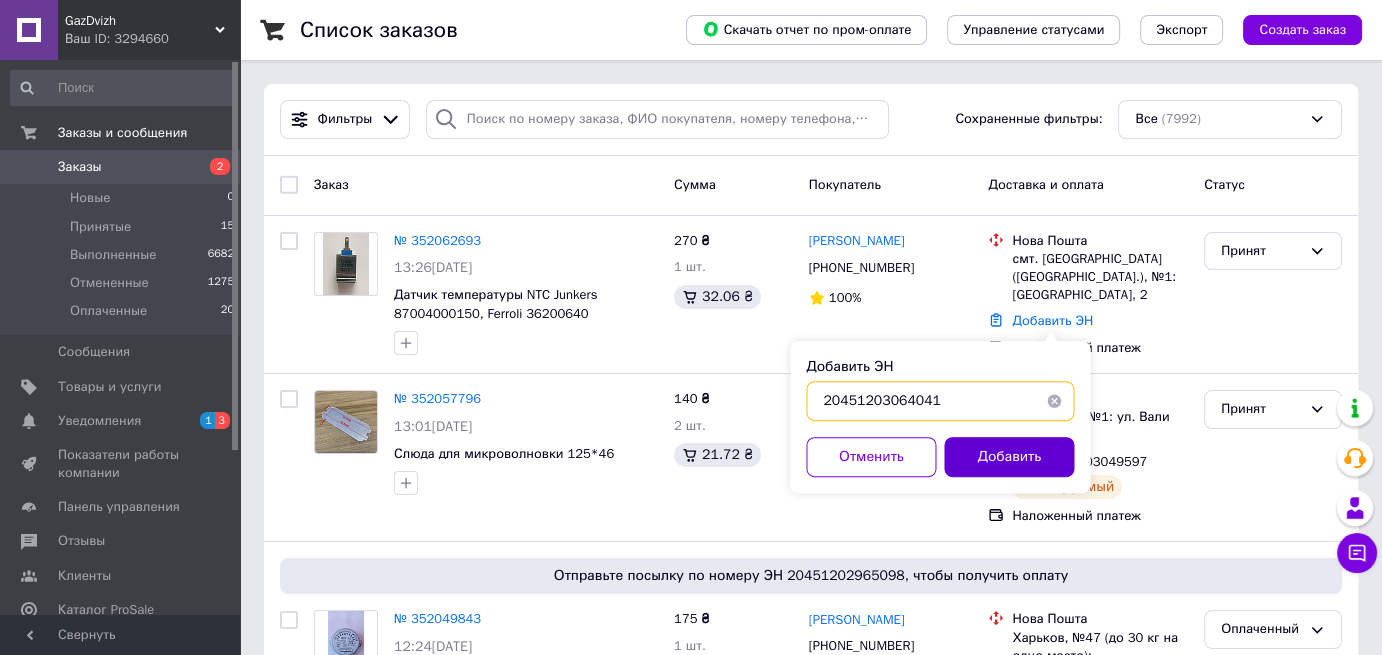 type on "20451203064041" 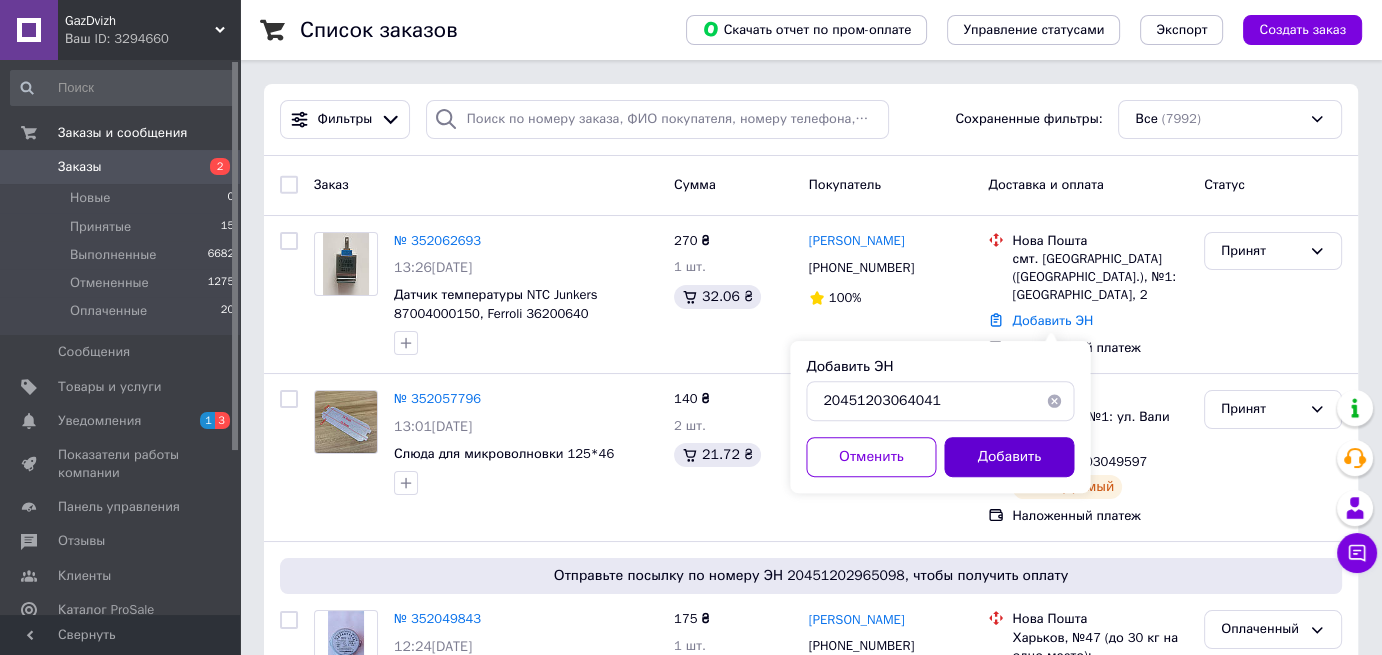 click on "Добавить" at bounding box center (1009, 457) 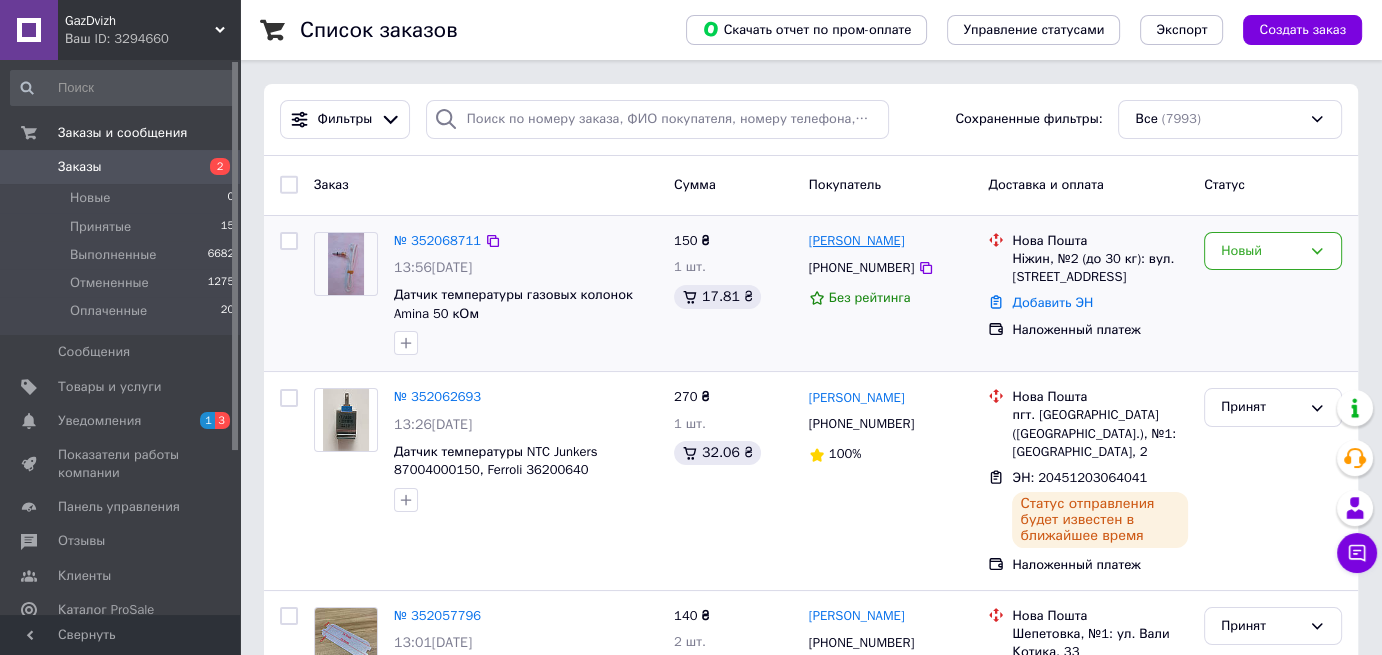 click on "Александр Шовкун" at bounding box center [857, 241] 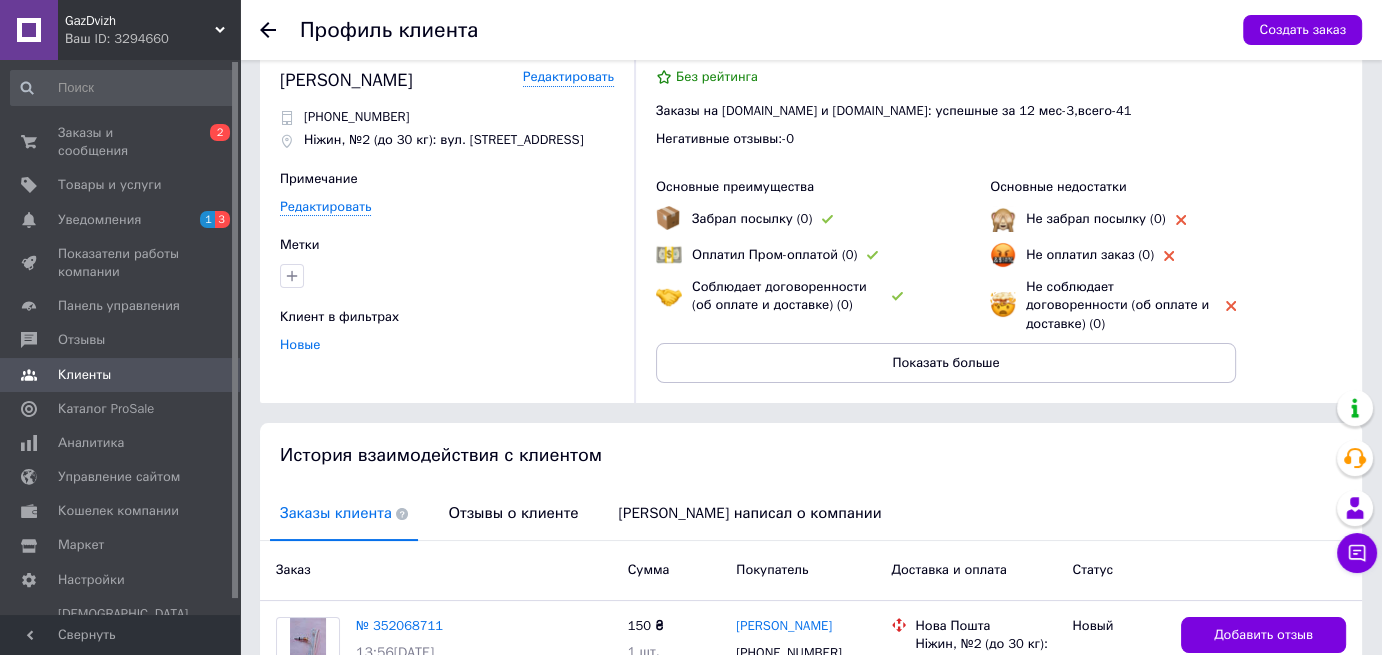 scroll, scrollTop: 0, scrollLeft: 0, axis: both 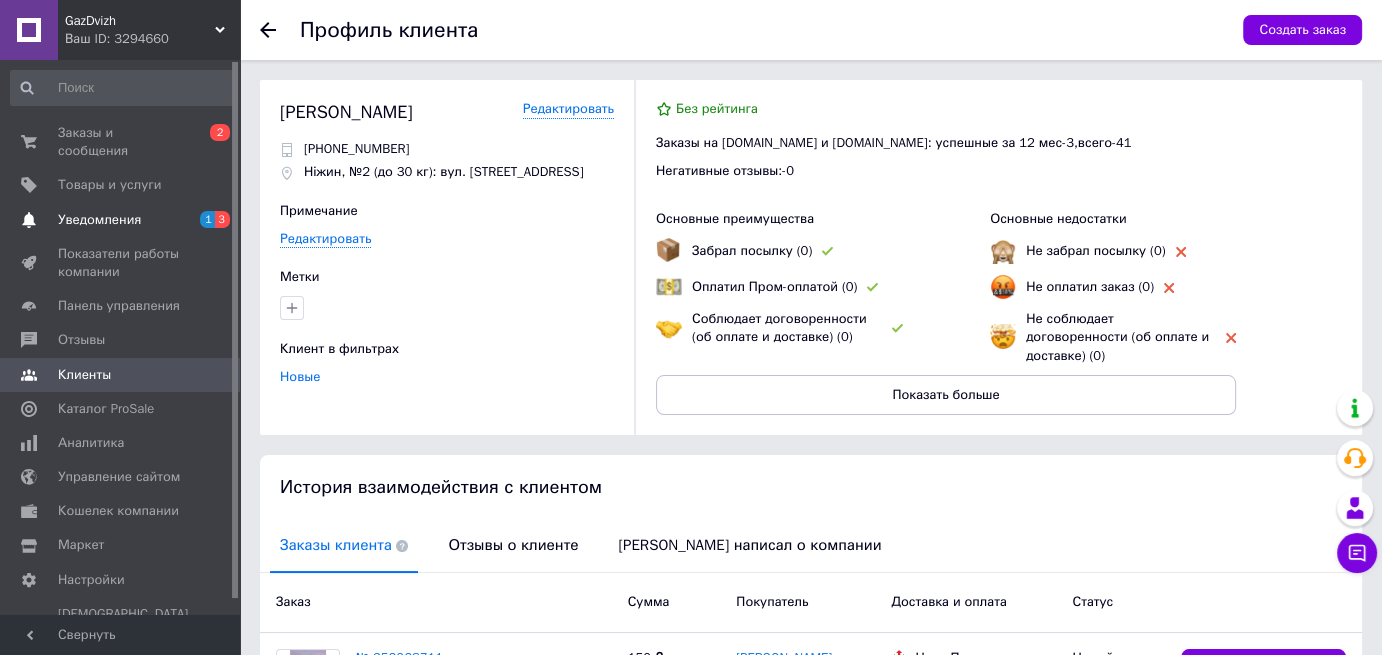 click on "Уведомления" at bounding box center (99, 220) 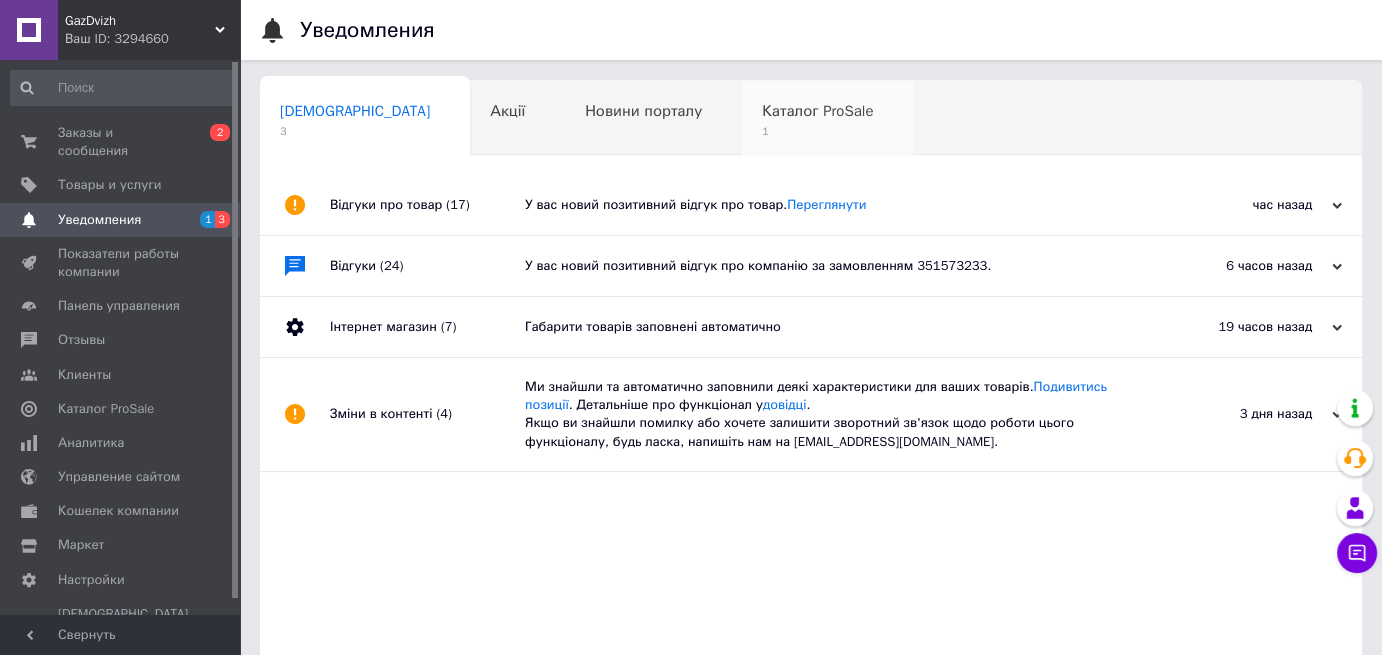 click on "Каталог ProSale" at bounding box center (817, 111) 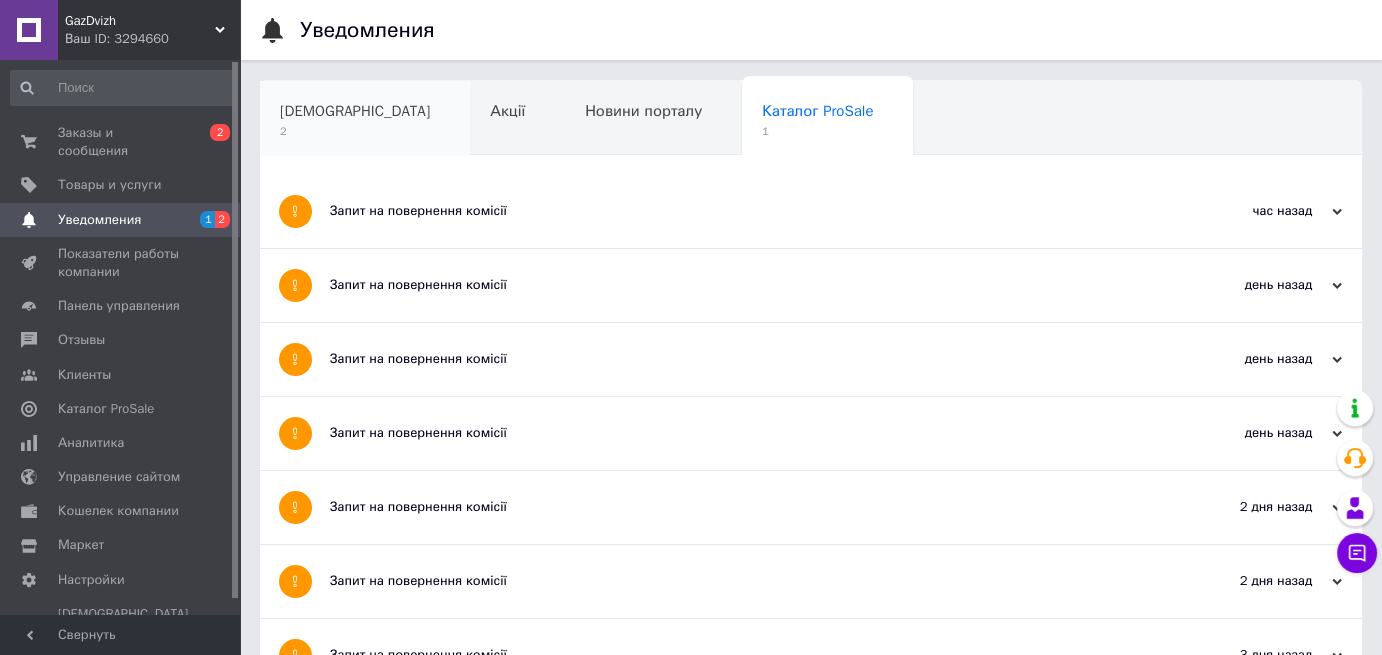 click on "Сповіщення" at bounding box center (355, 111) 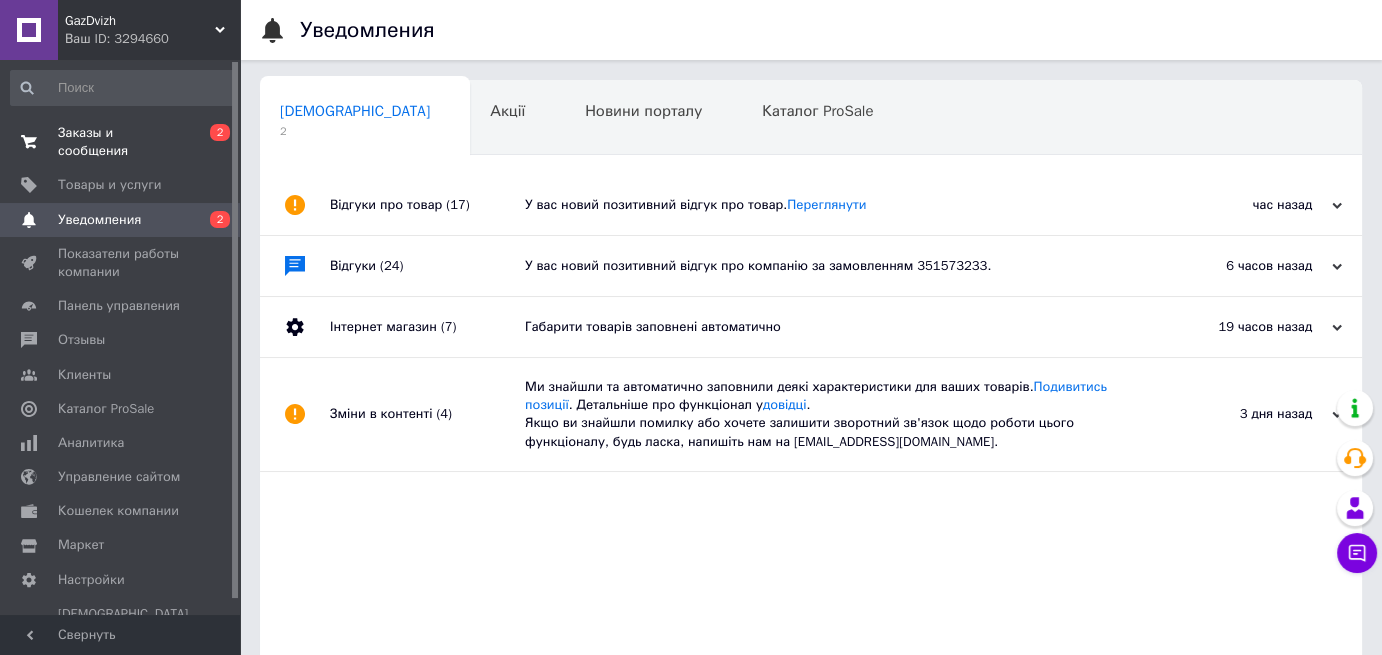 click on "Заказы и сообщения" at bounding box center [121, 142] 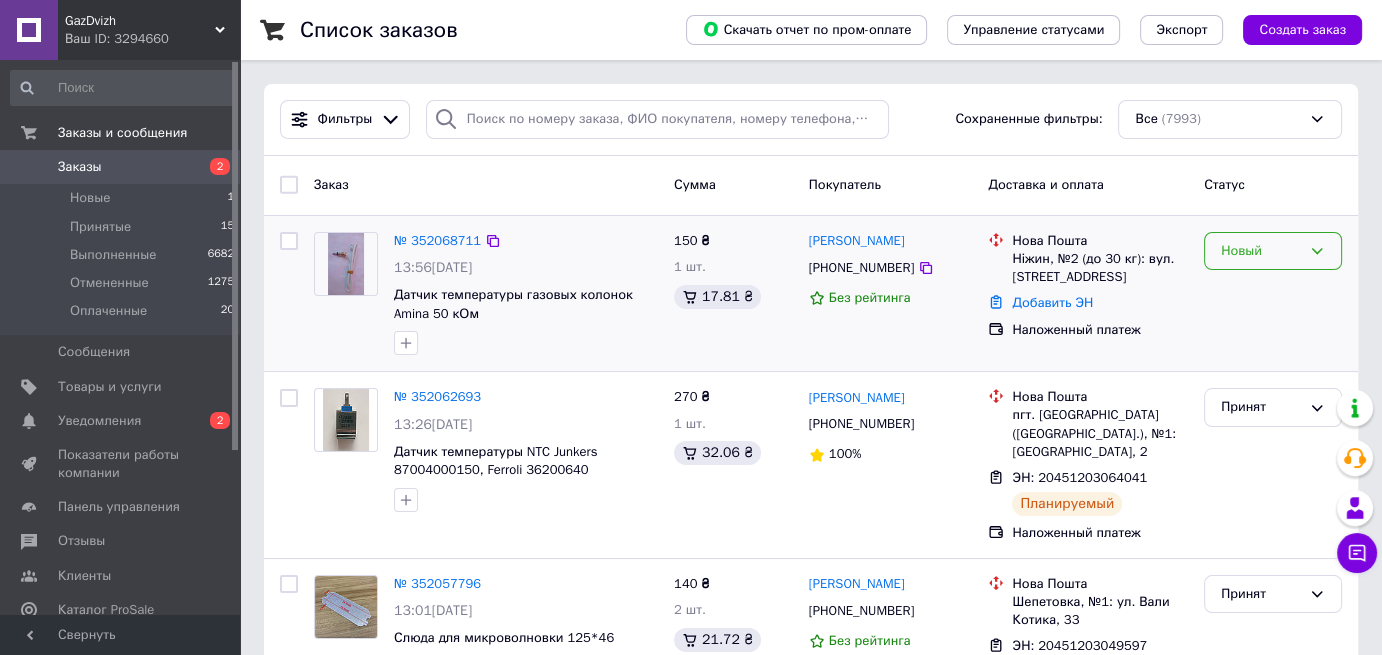 click on "Новый" at bounding box center [1273, 251] 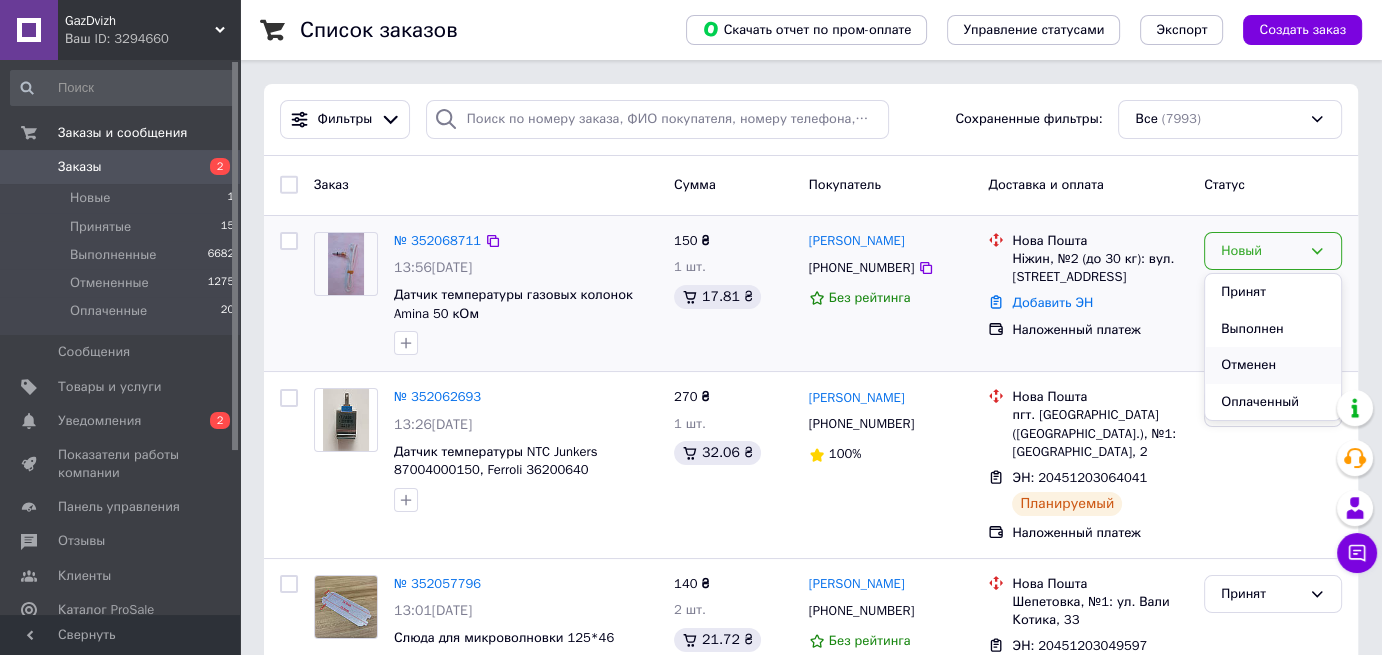 click on "Отменен" at bounding box center [1273, 365] 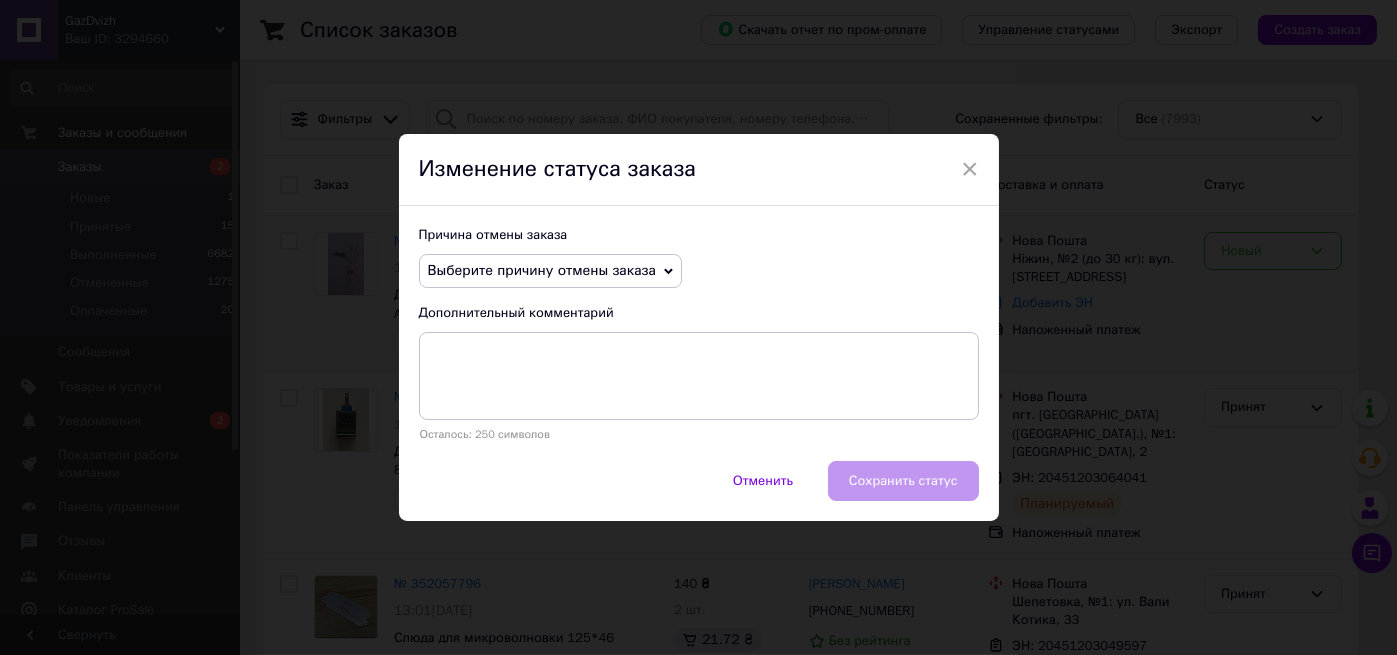 click on "Выберите причину отмены заказа" at bounding box center (550, 271) 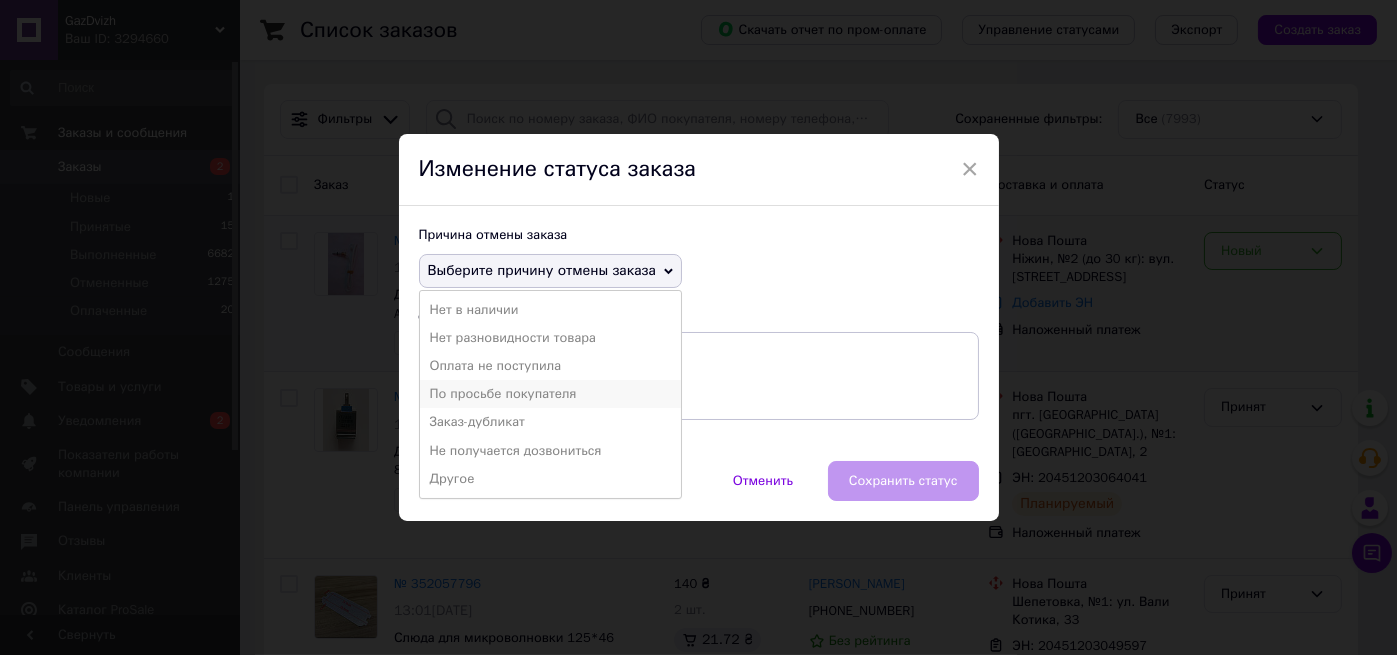 click on "По просьбе покупателя" at bounding box center (550, 394) 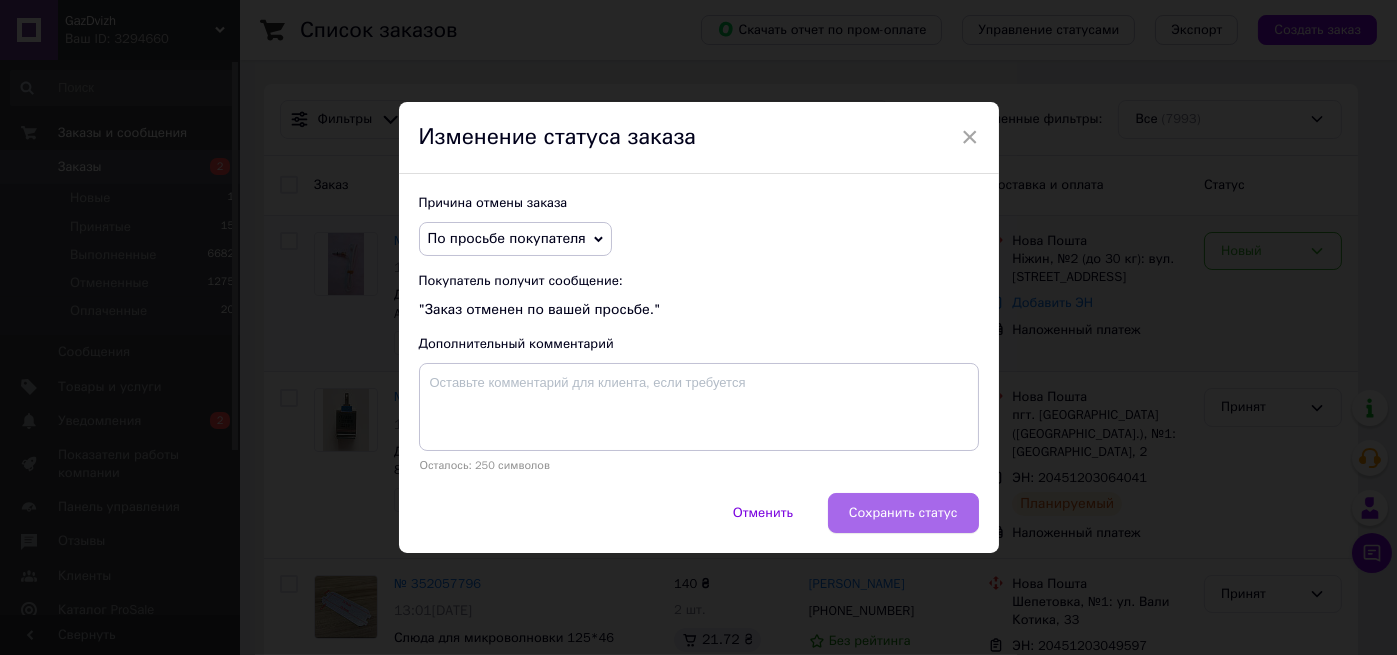 click on "Сохранить статус" at bounding box center (903, 513) 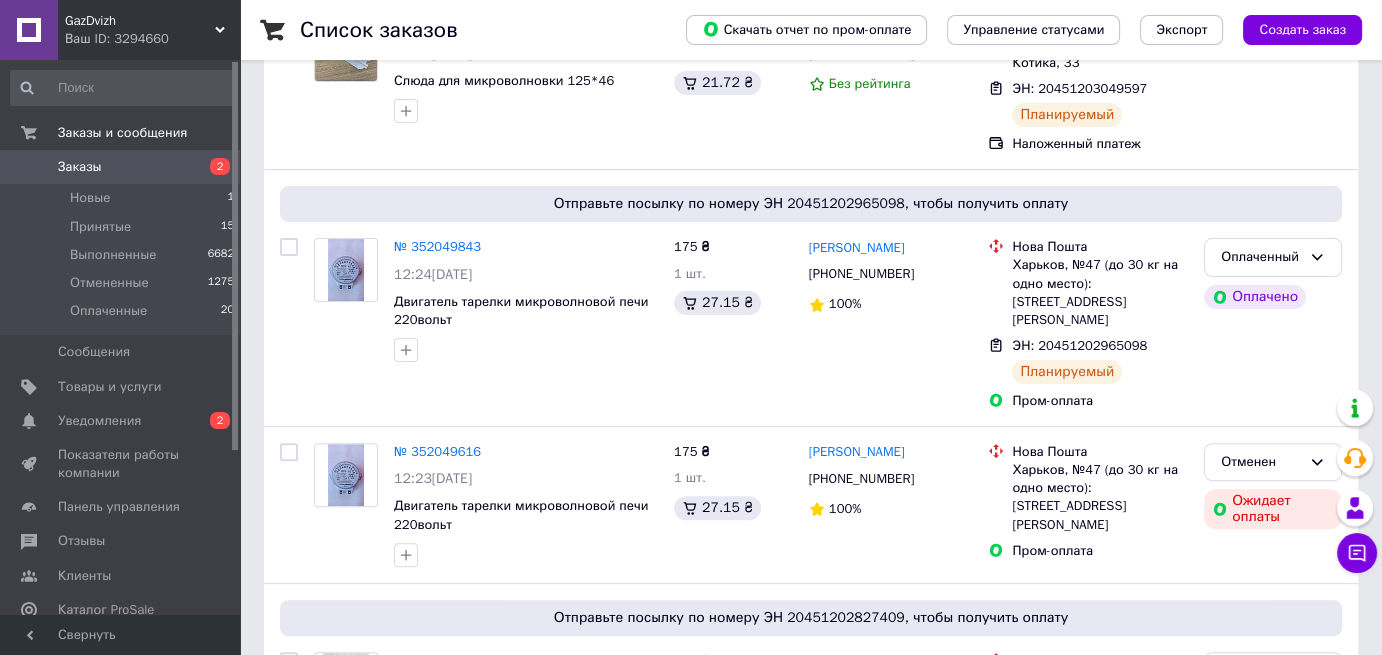 scroll, scrollTop: 600, scrollLeft: 0, axis: vertical 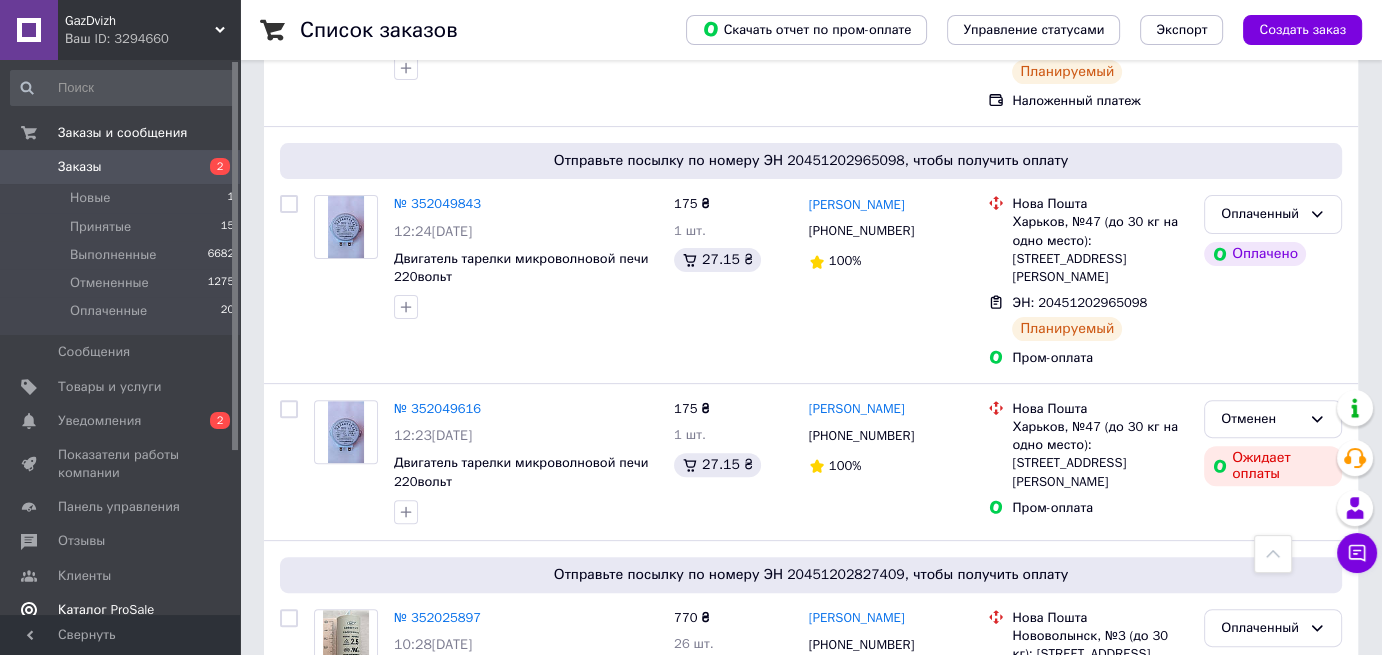 click on "Каталог ProSale" at bounding box center (106, 610) 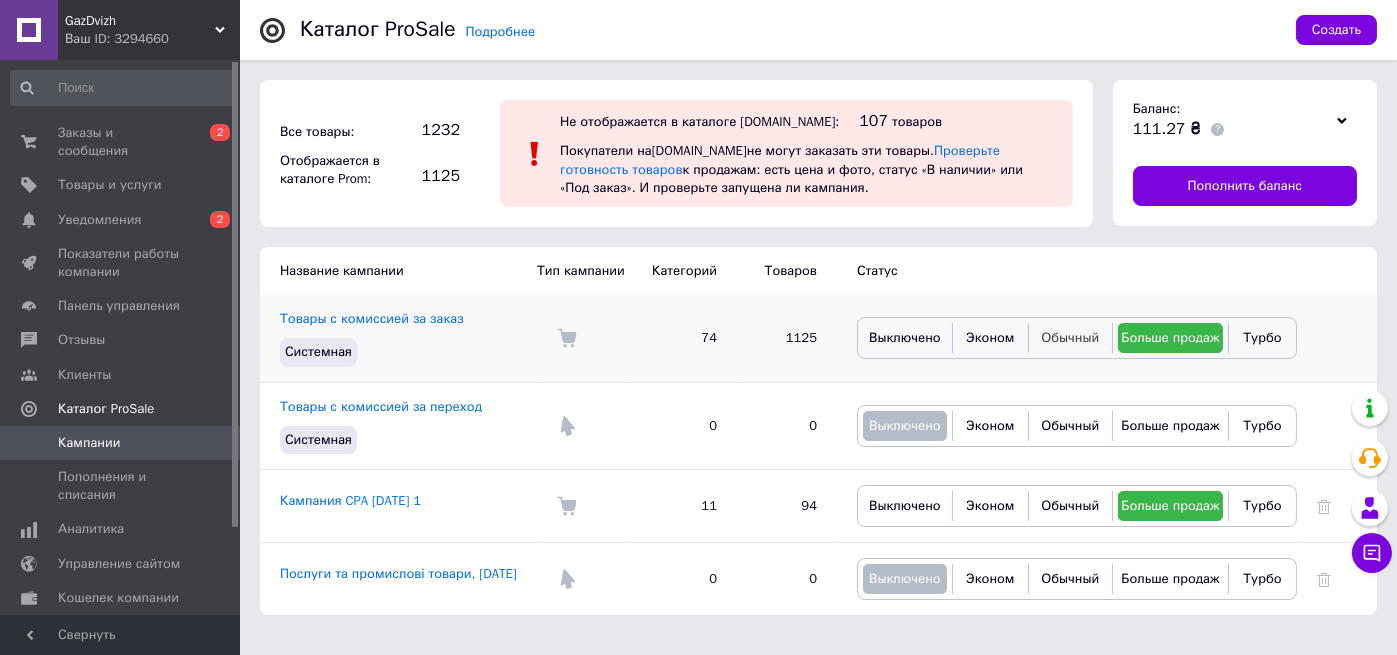 click on "Обычный" at bounding box center [1070, 337] 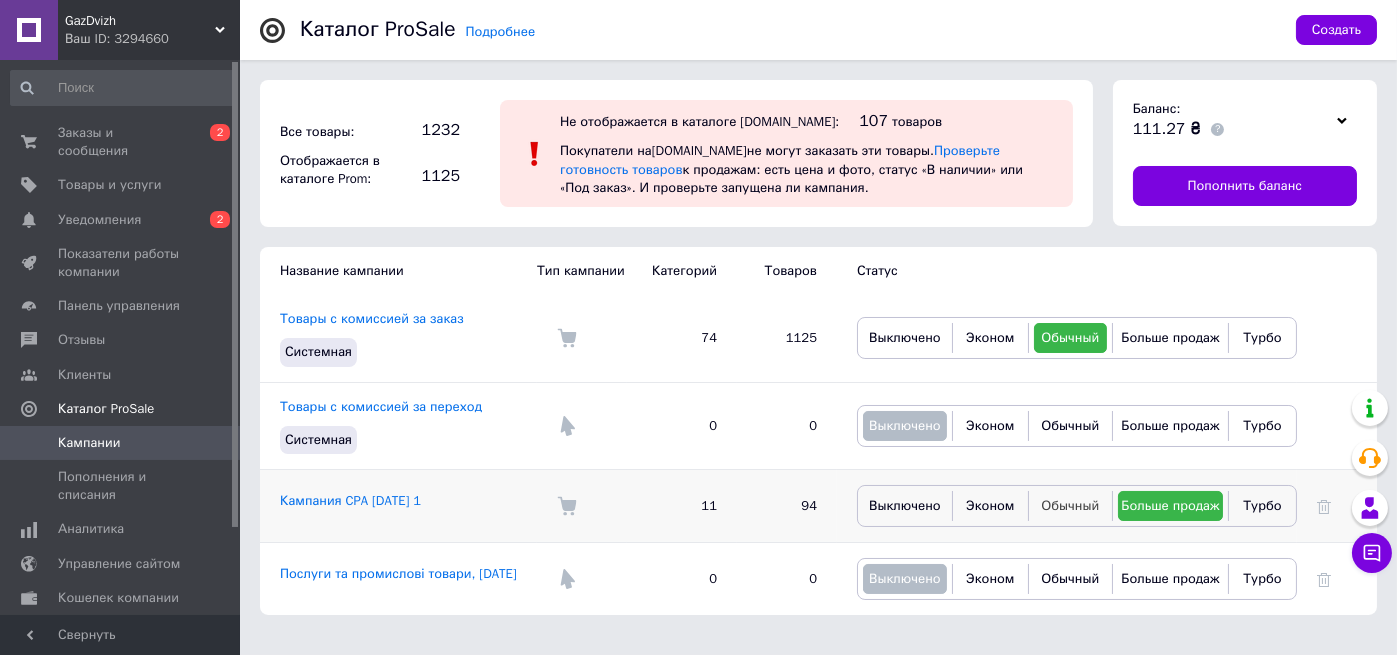 click on "Обычный" at bounding box center (1070, 505) 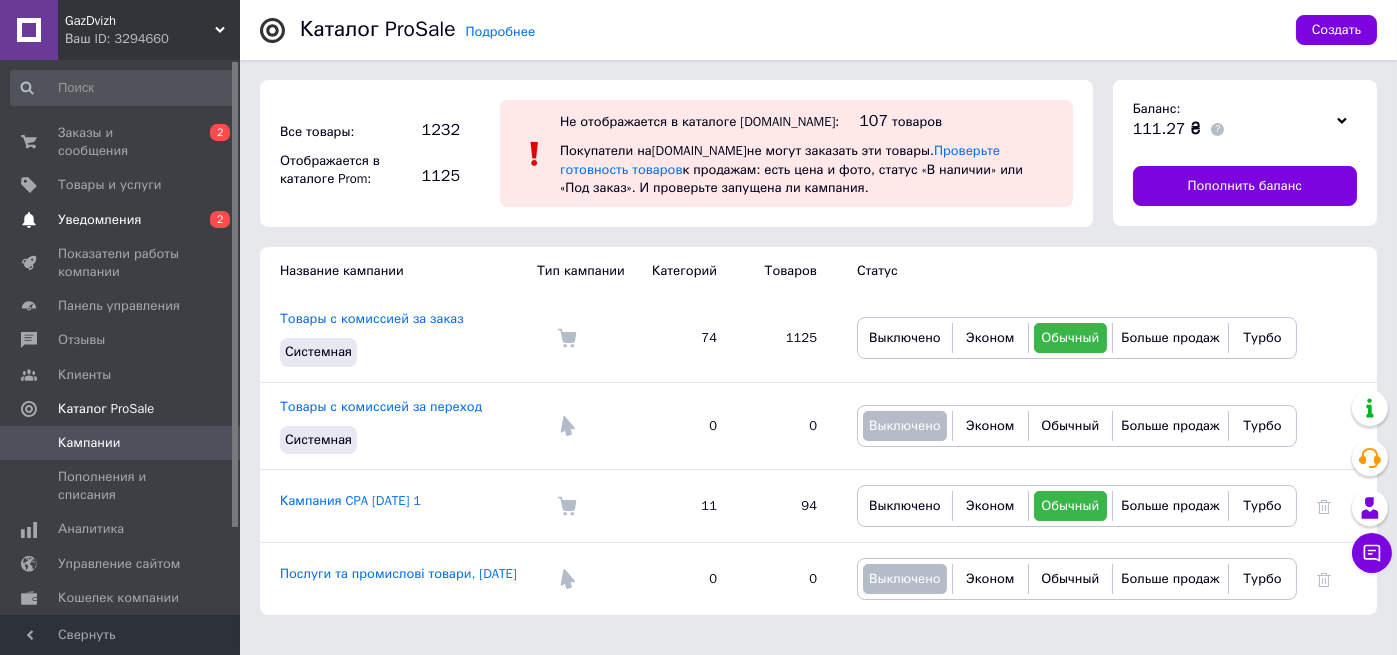 click on "Уведомления" at bounding box center (99, 220) 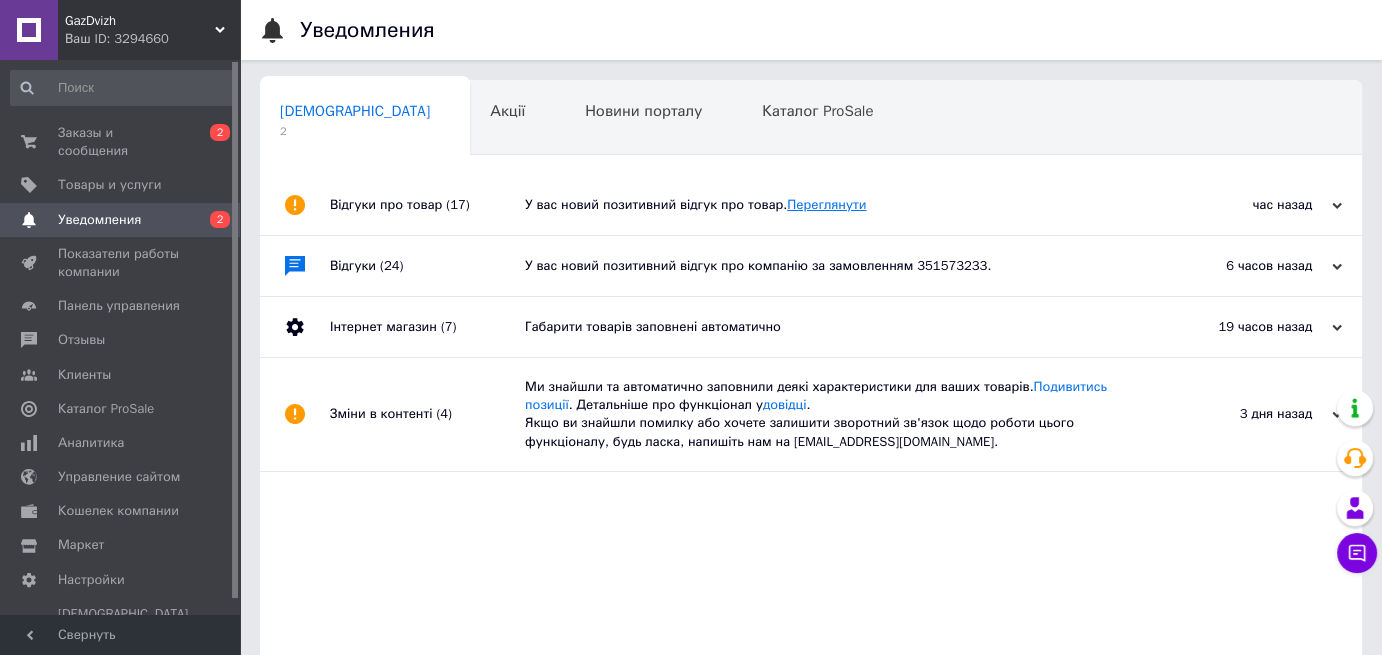 click on "Переглянути" at bounding box center (826, 204) 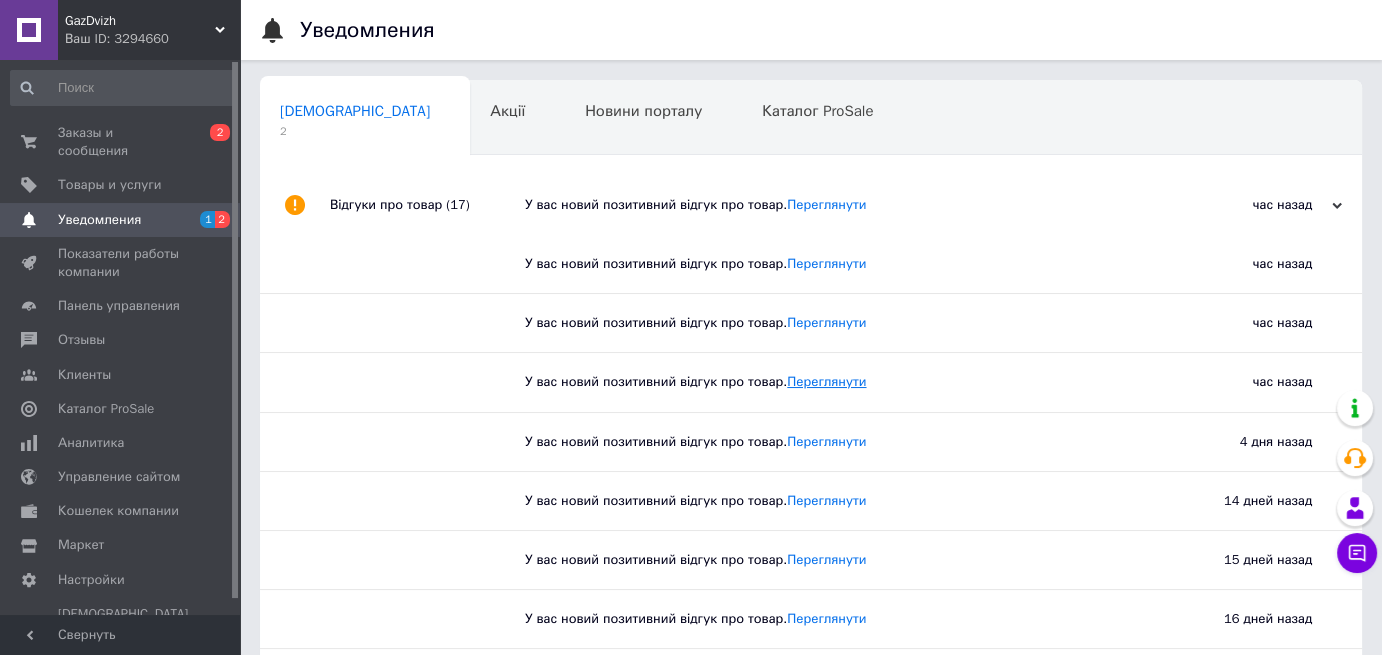 click on "Переглянути" at bounding box center (826, 381) 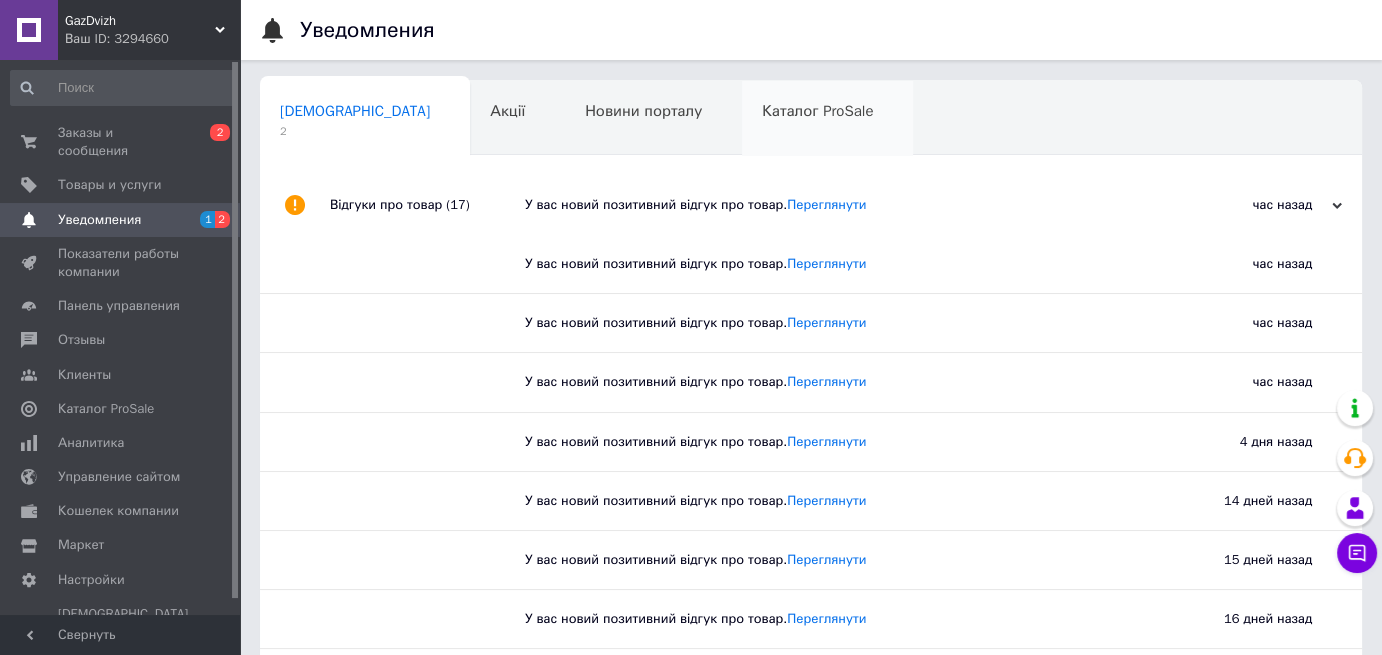click on "Каталог ProSale 0" at bounding box center (827, 119) 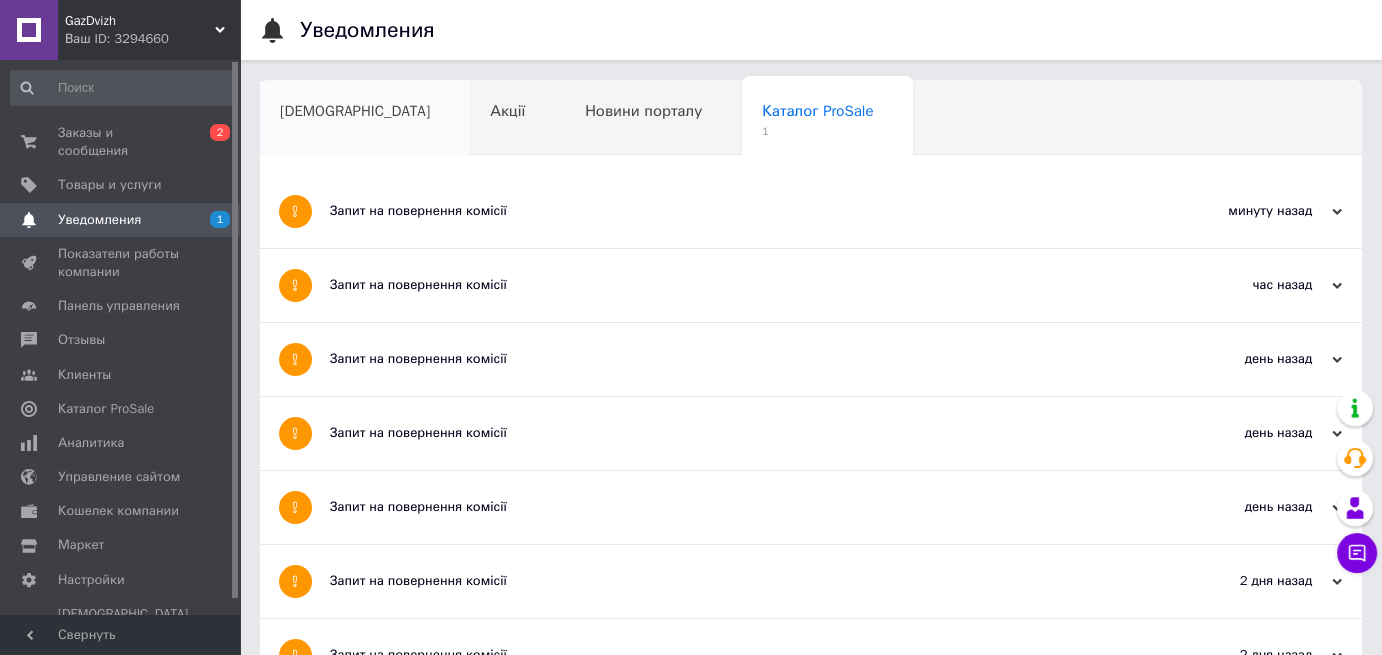 click on "Сповіщення" at bounding box center [355, 111] 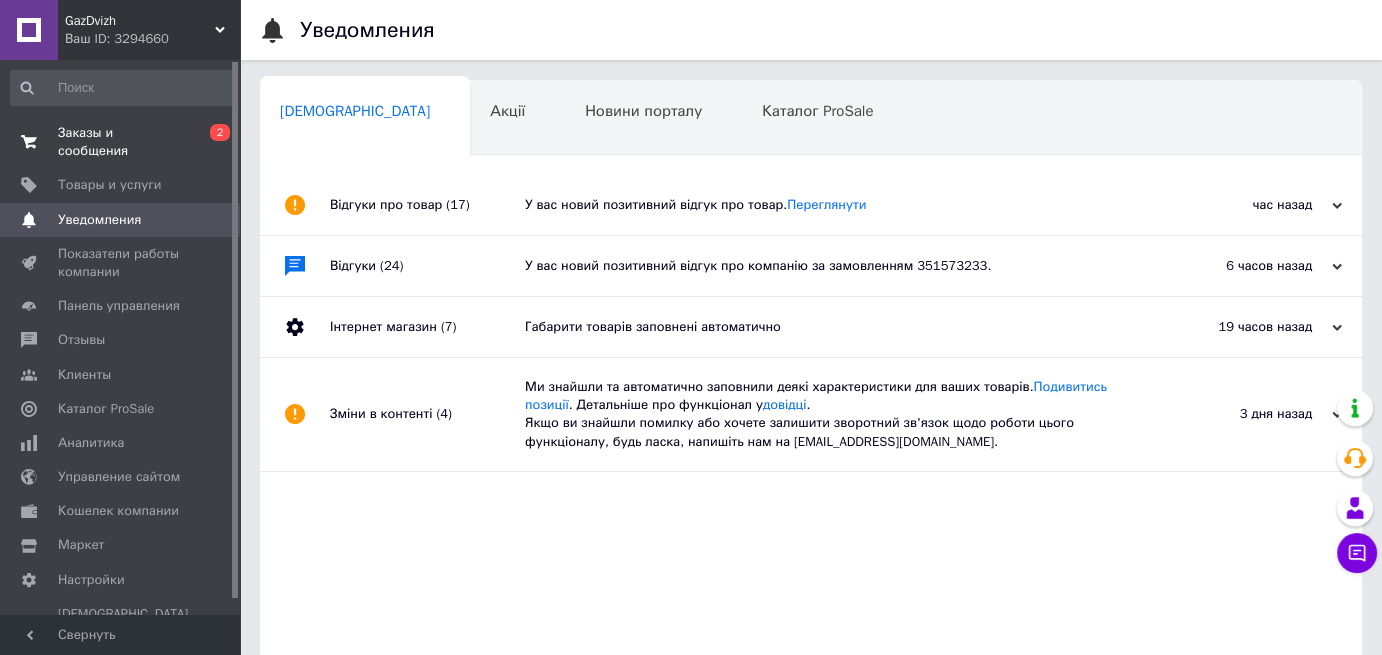 click on "Заказы и сообщения" at bounding box center [121, 142] 